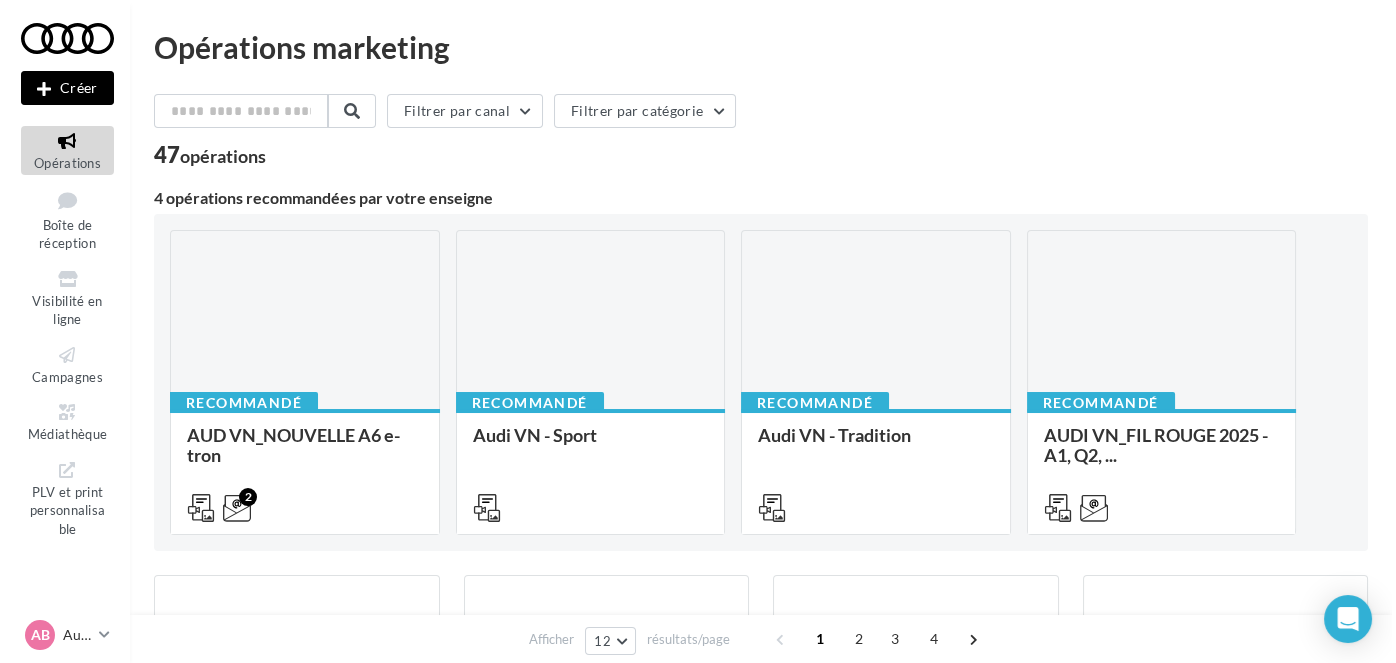 scroll, scrollTop: 363, scrollLeft: 0, axis: vertical 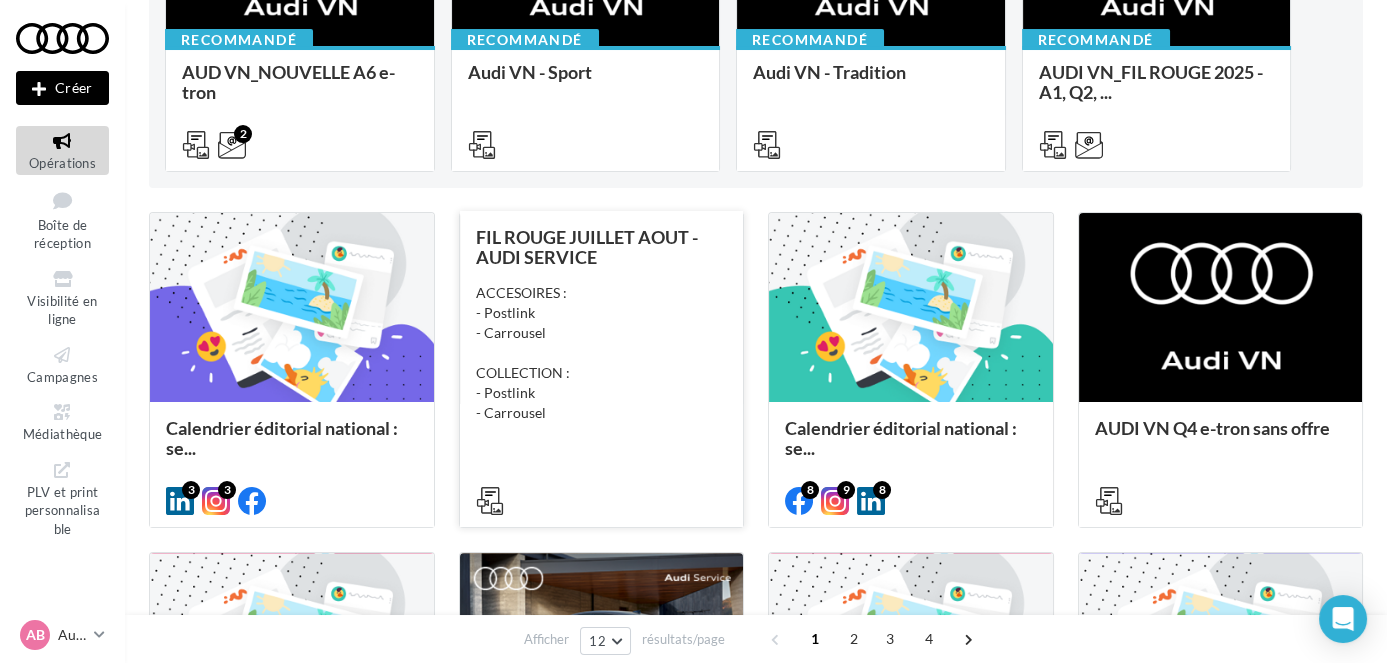 click on "FIL ROUGE JUILLET AOUT - AUDI SERVICE ACCESOIRES : - Postlink - Carrousel COLLECTION : - Postlink - Carrousel" at bounding box center [602, 368] 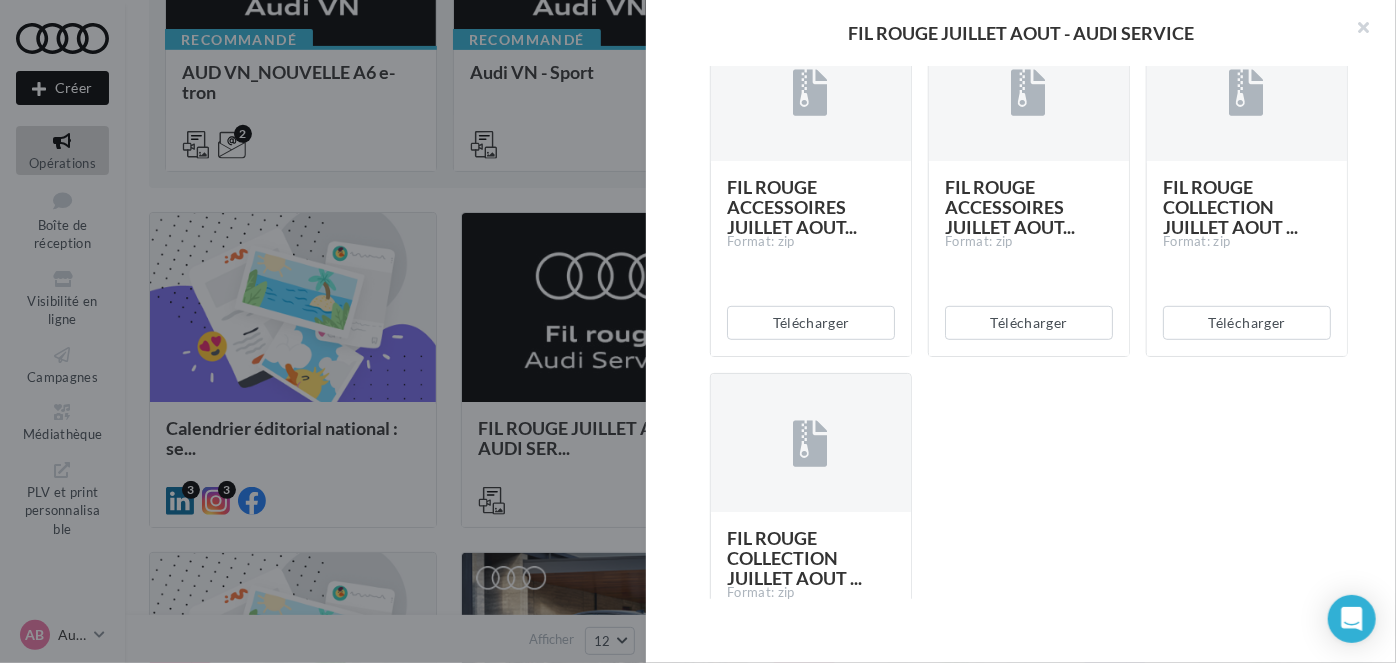 scroll, scrollTop: 545, scrollLeft: 0, axis: vertical 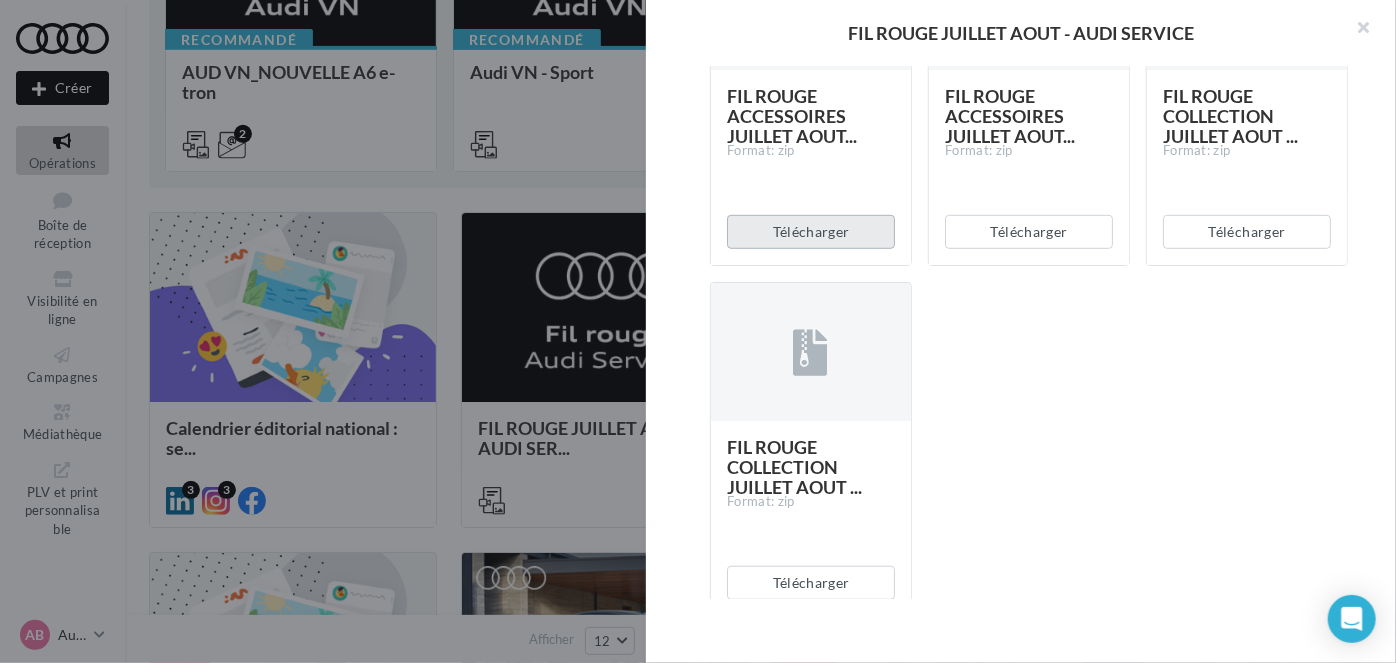 click on "Télécharger" at bounding box center [811, 232] 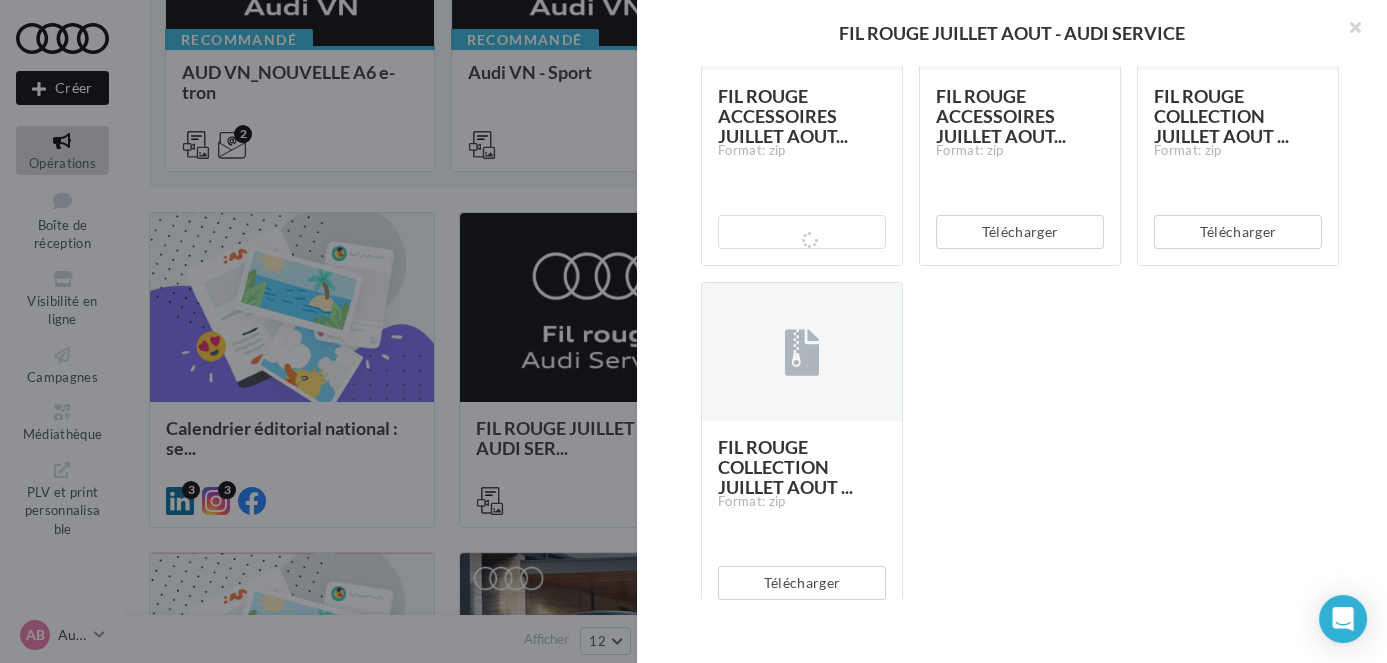 click at bounding box center (693, 331) 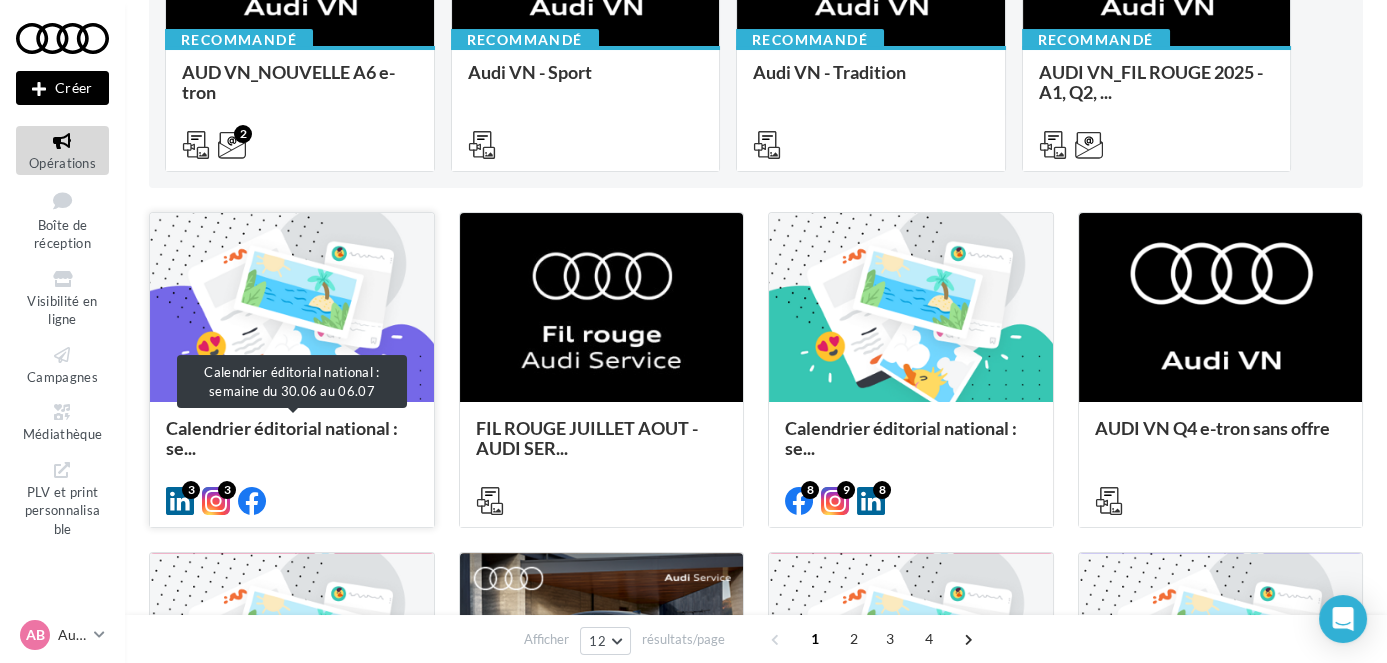 click on "Calendrier éditorial national : se..." at bounding box center [292, 438] 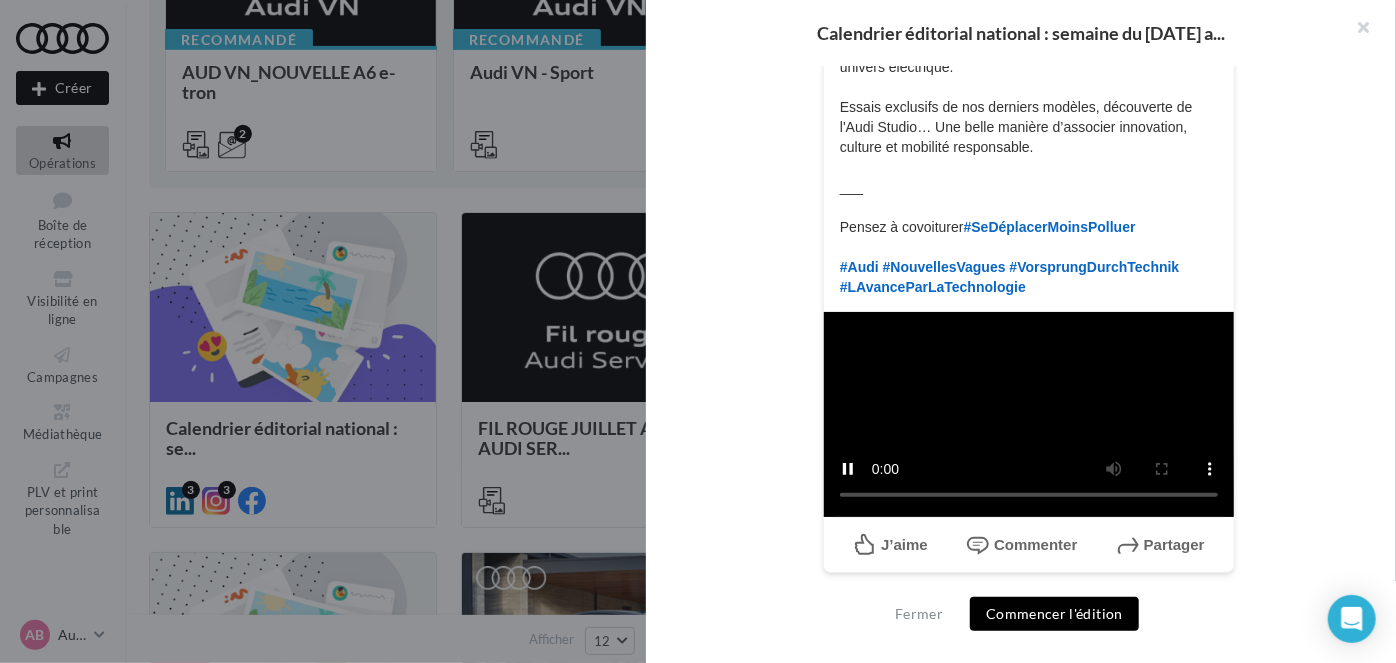 scroll, scrollTop: 181, scrollLeft: 0, axis: vertical 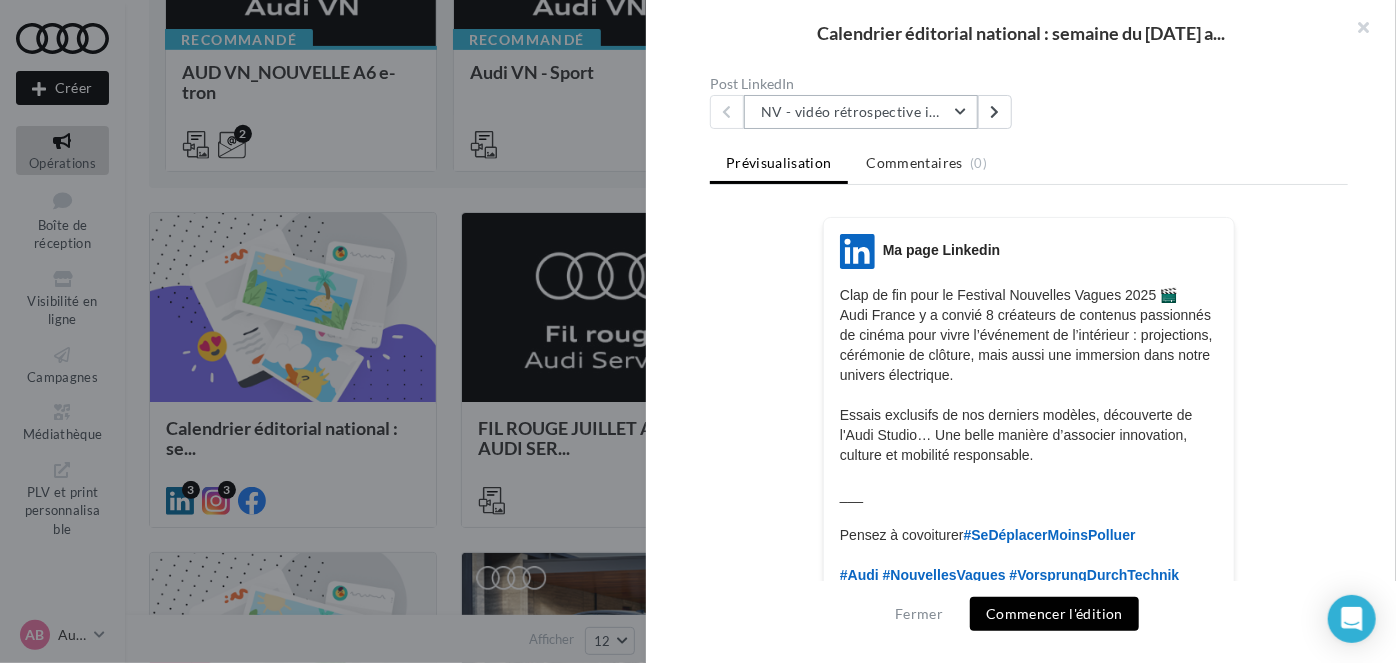 click on "NV - vidéo rétrospective influenceurs" at bounding box center [861, 112] 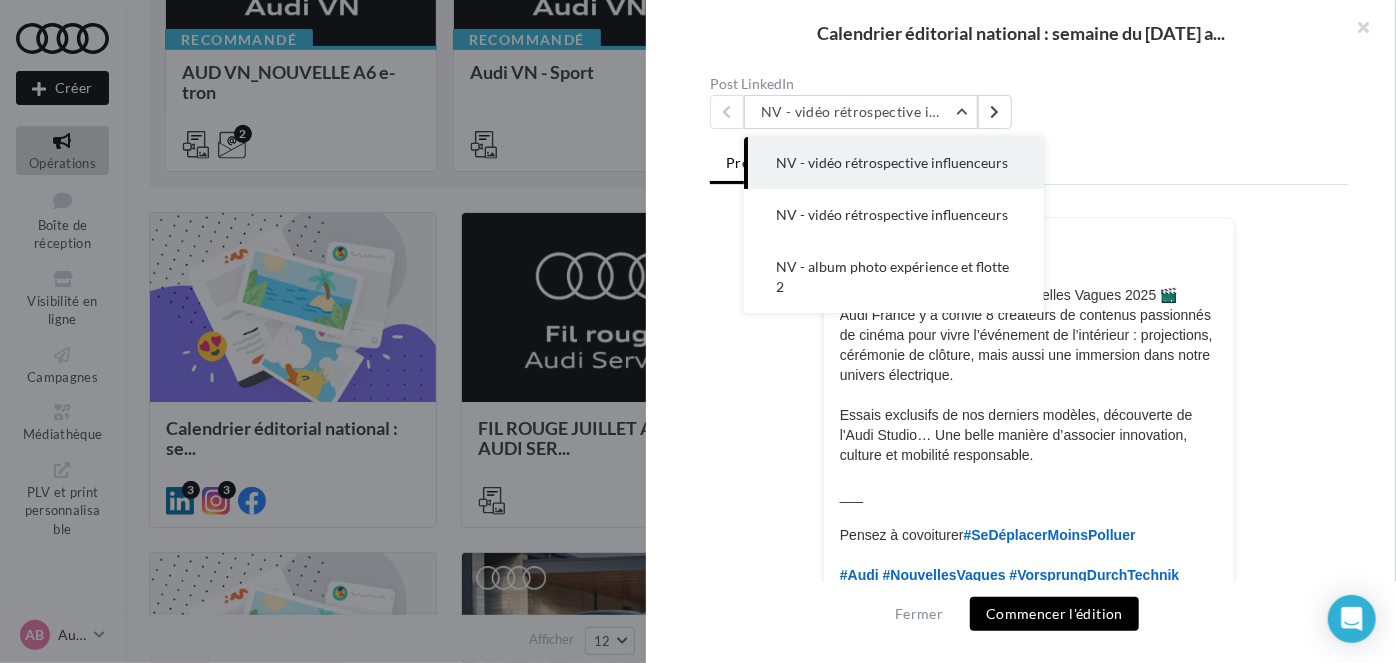 click on "Prévisualisation Commentaires (0)" at bounding box center (1029, 165) 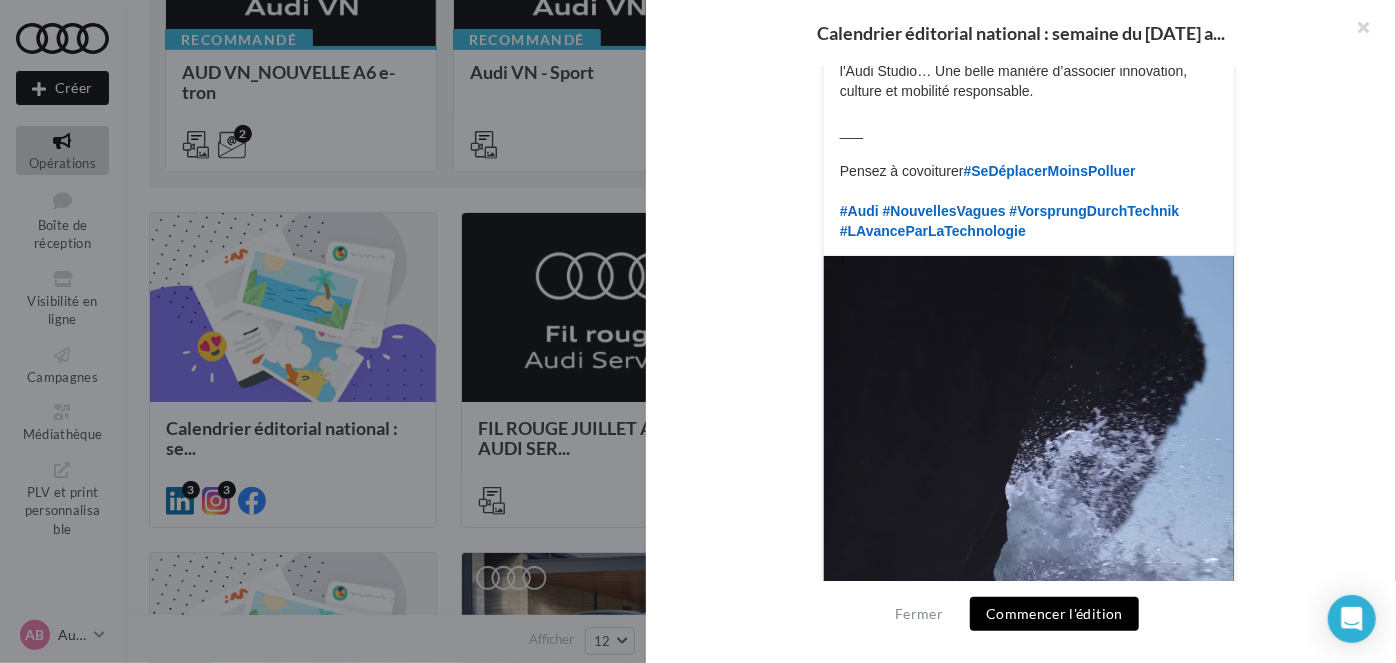 scroll, scrollTop: 794, scrollLeft: 0, axis: vertical 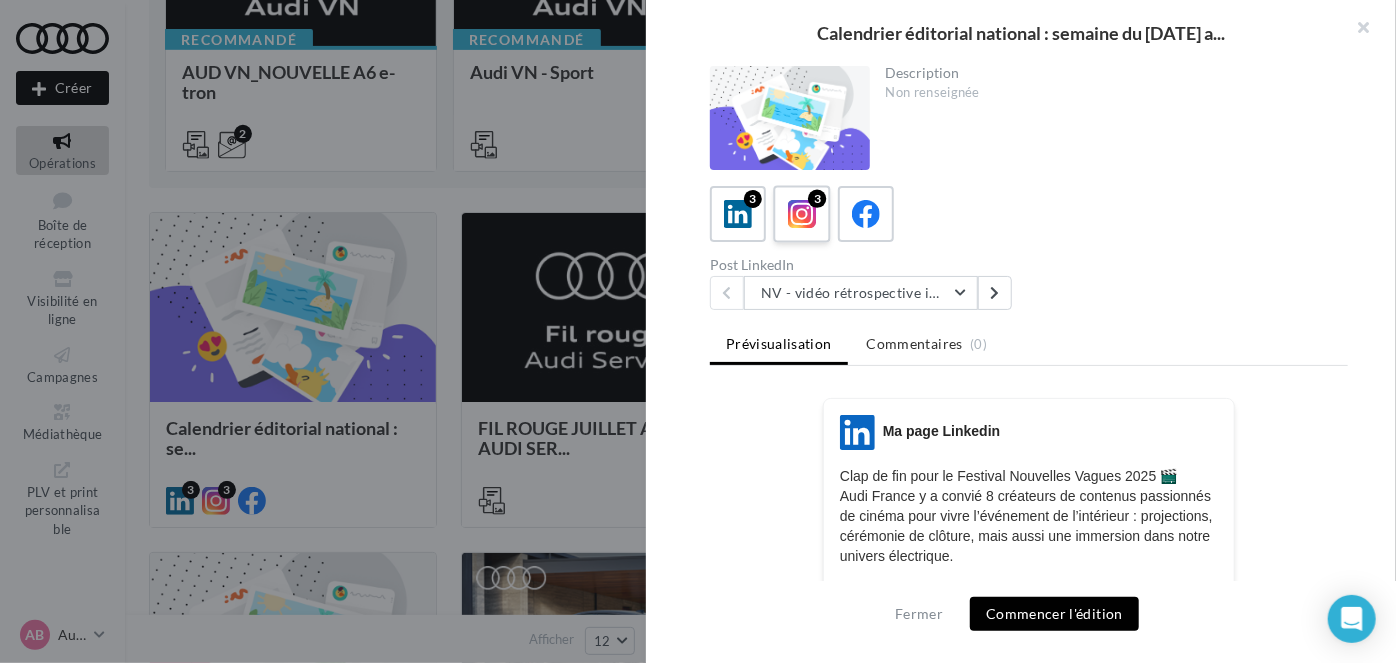click at bounding box center (802, 214) 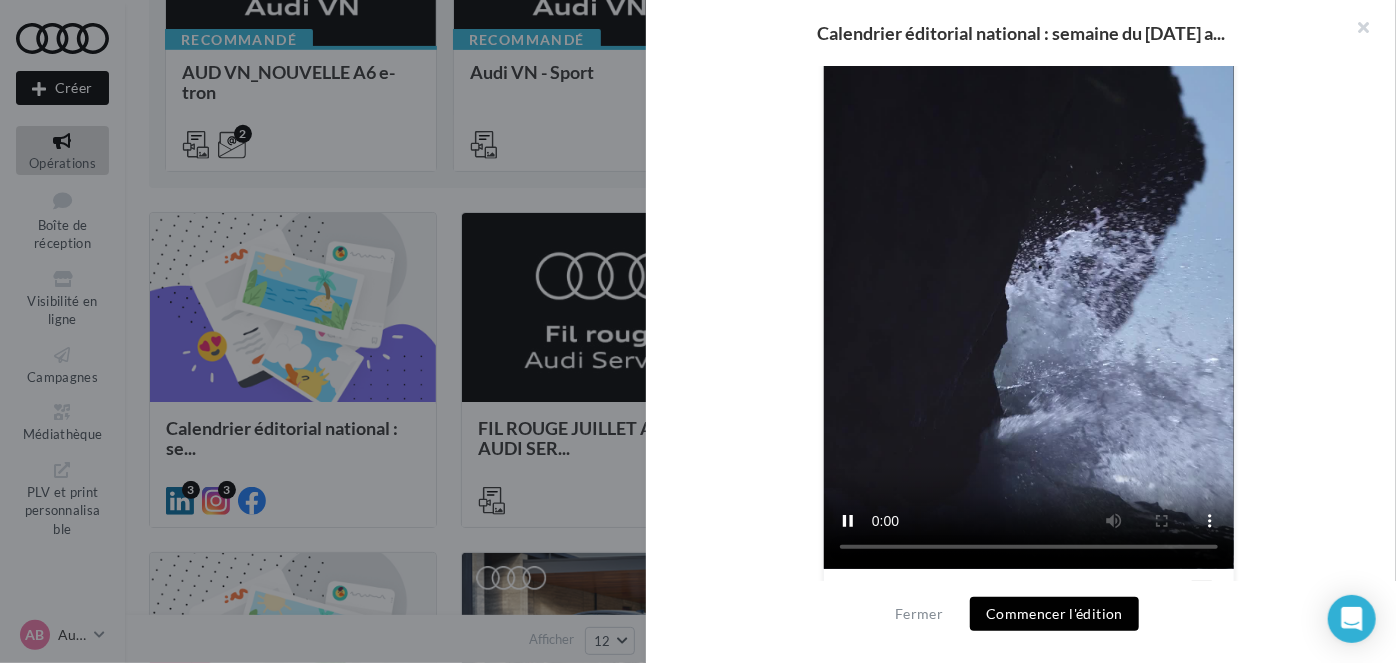 scroll, scrollTop: 0, scrollLeft: 0, axis: both 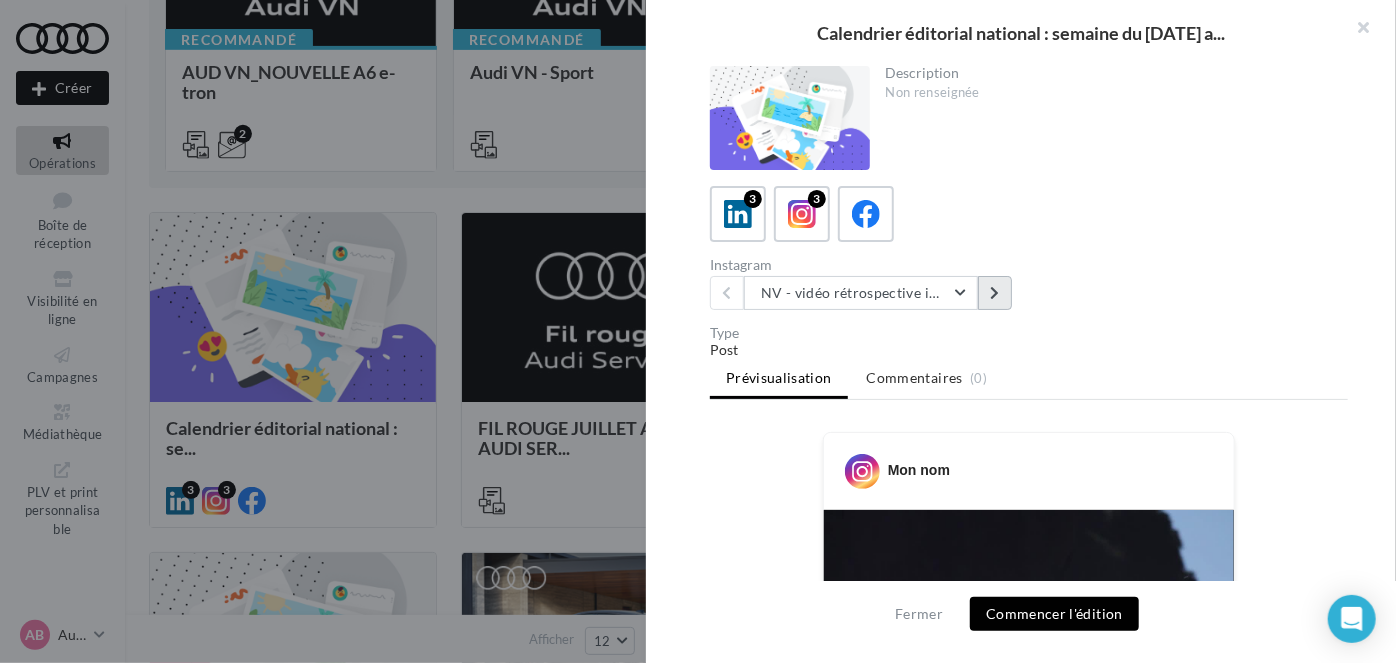 click at bounding box center [995, 293] 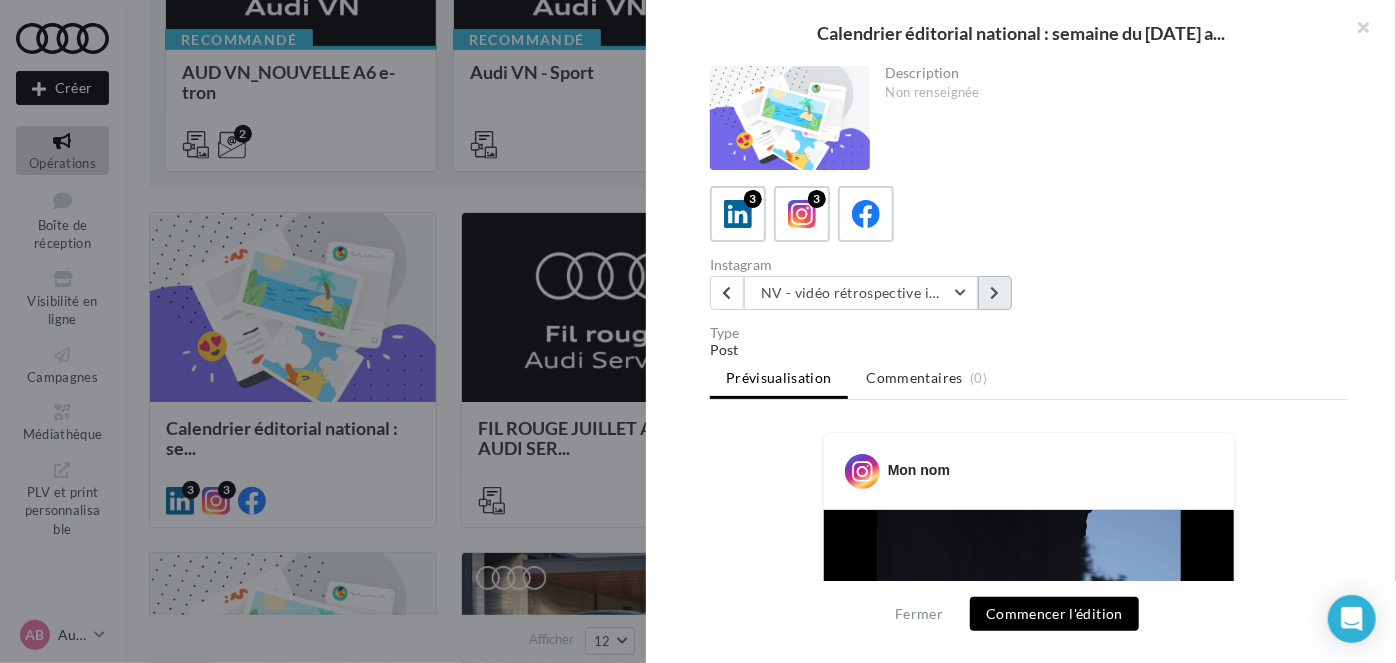 click at bounding box center (995, 293) 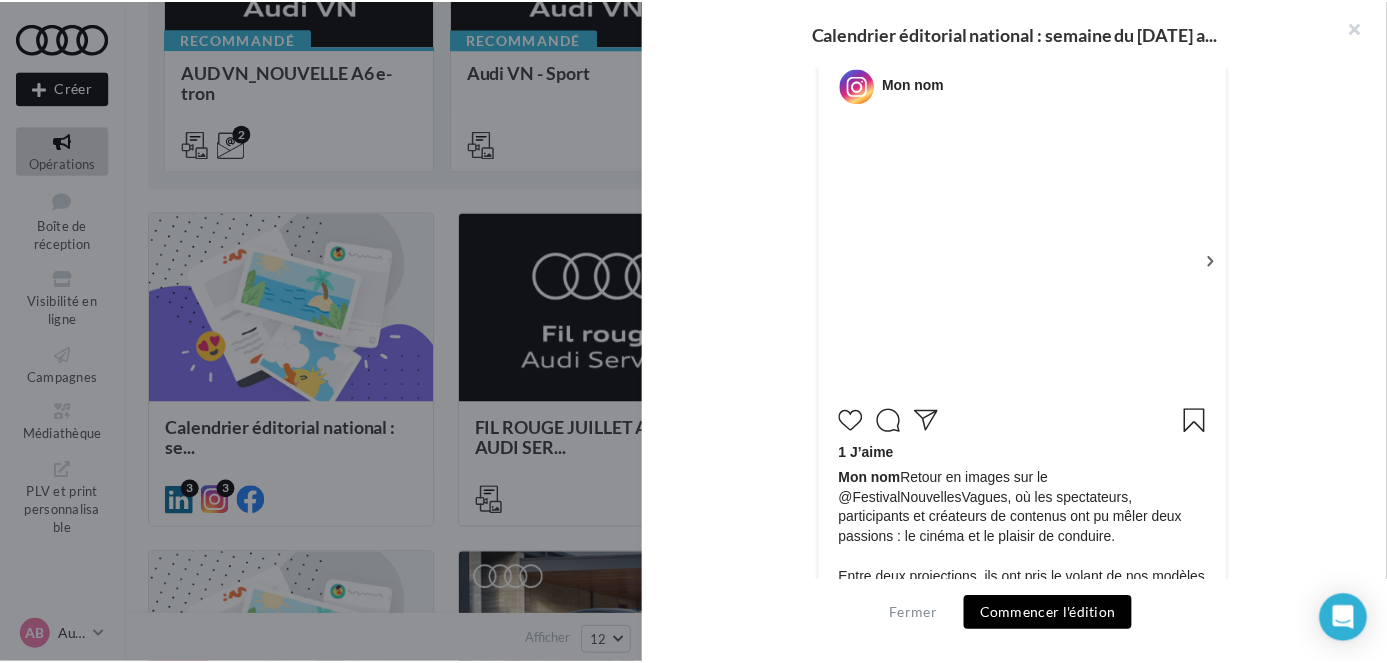 scroll, scrollTop: 437, scrollLeft: 0, axis: vertical 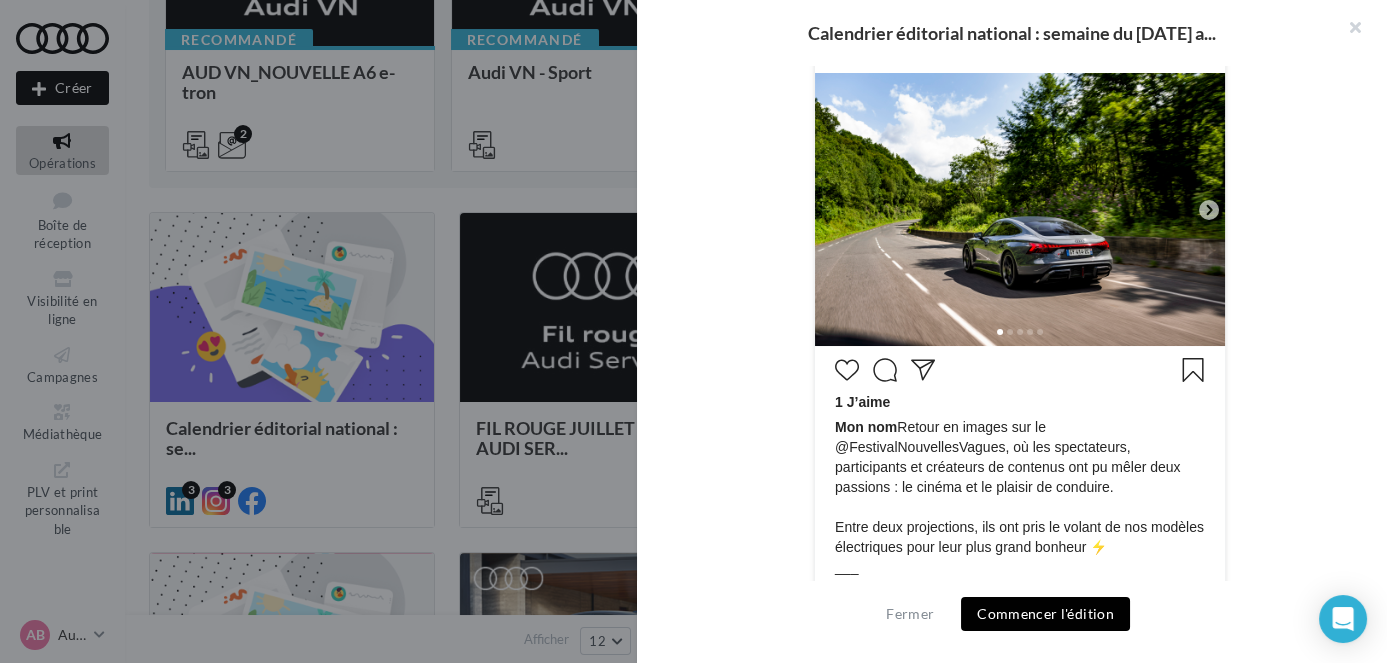 click on "Calendrier éditorial national : semaine du [DATE] a... Description Non renseignée 3 3 Instagram NV - album photo expérience et flotte 2 NV - vidéo rétrospective influenceurs NV - vidéo rétrospective influenceurs NV - album photo expérience et flotte 2 Type Post Prévisualisation Commentaires (0)" at bounding box center [756, 1287] 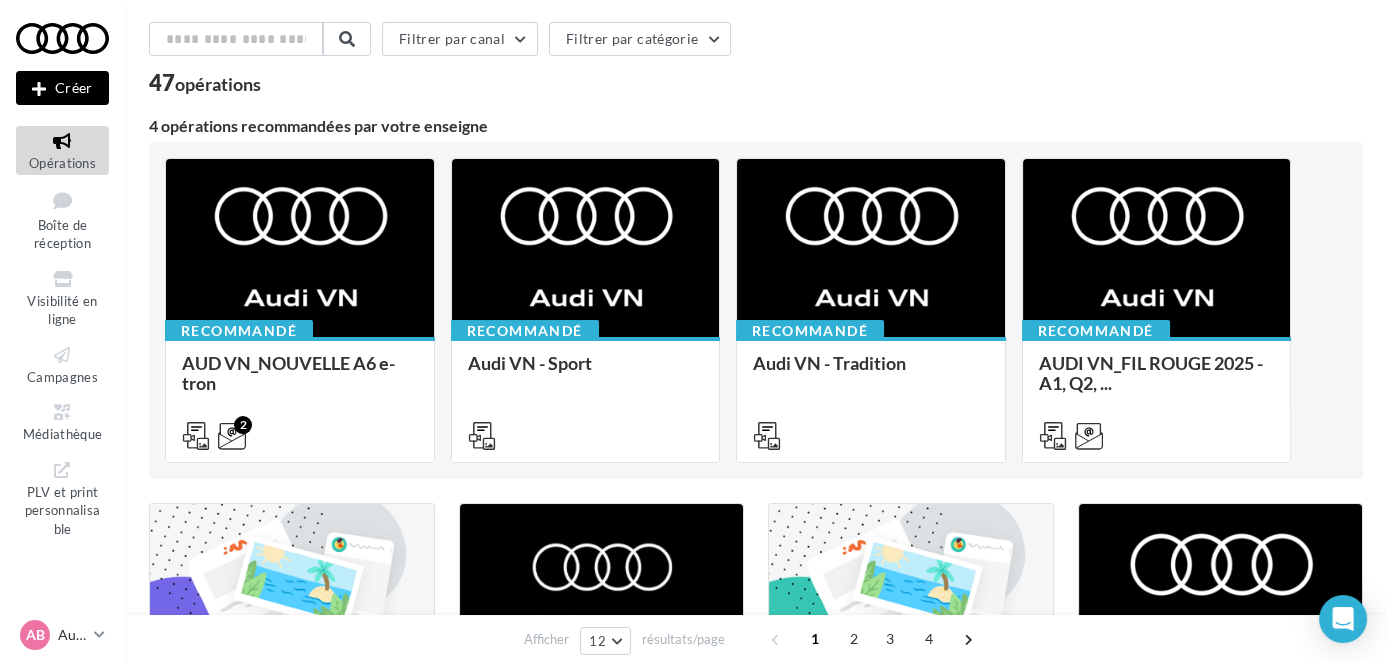 scroll, scrollTop: 0, scrollLeft: 0, axis: both 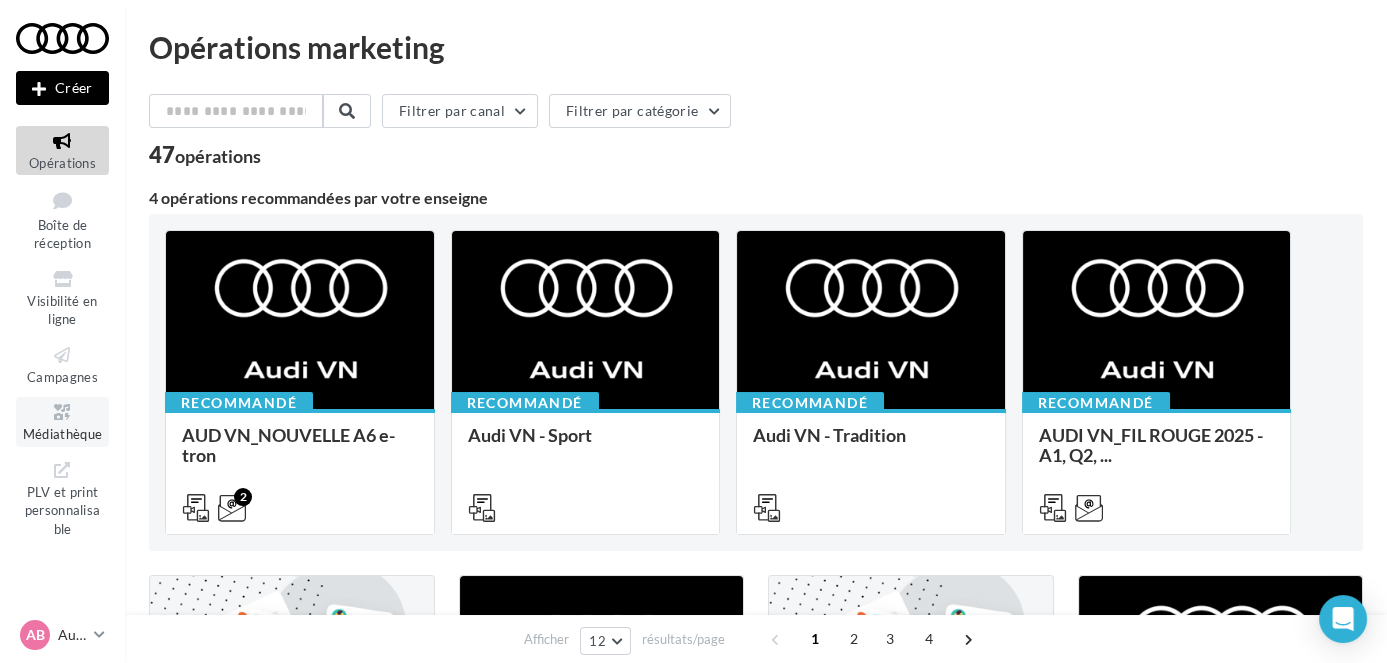 click on "Médiathèque" at bounding box center (63, 434) 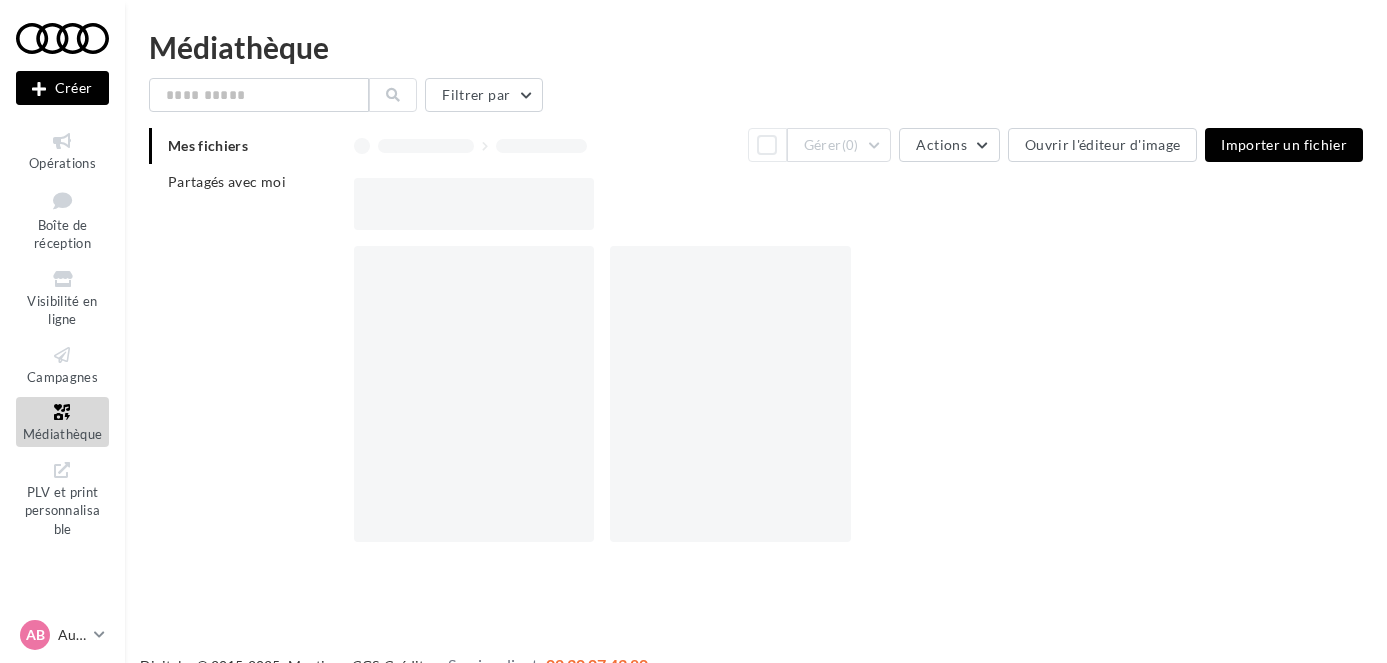 scroll, scrollTop: 0, scrollLeft: 0, axis: both 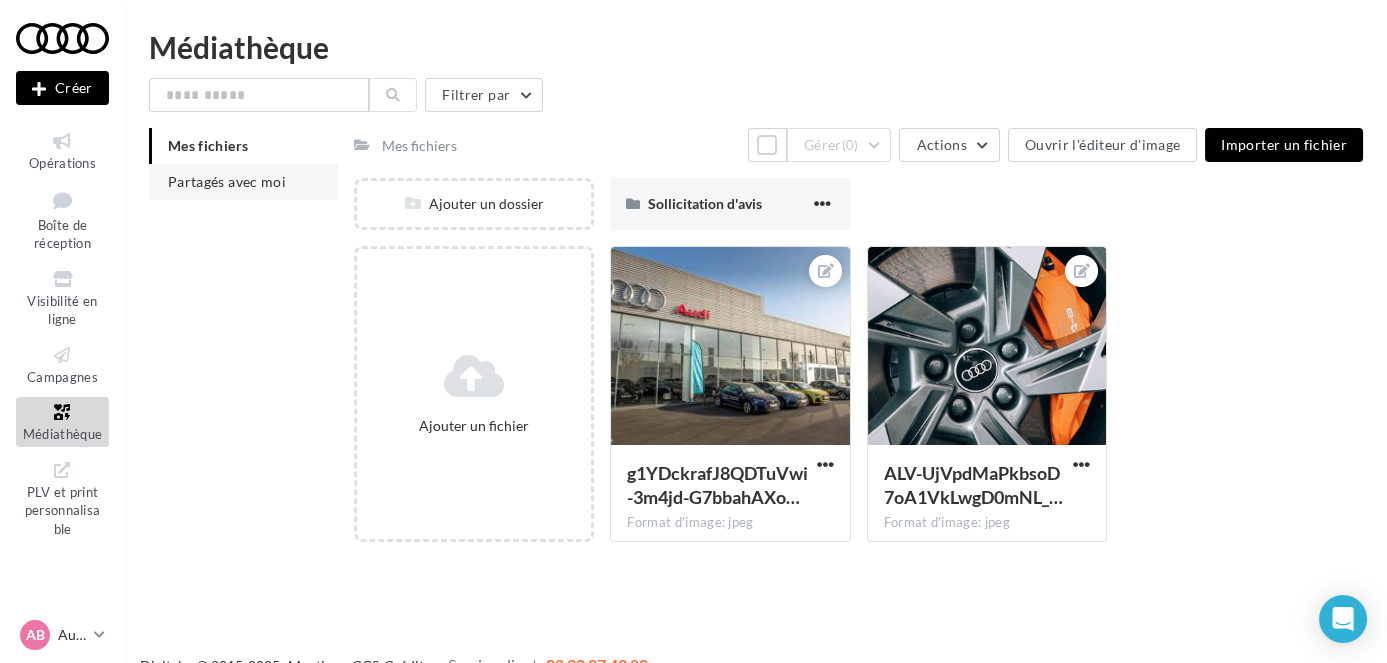 click on "Partagés avec moi" at bounding box center [227, 181] 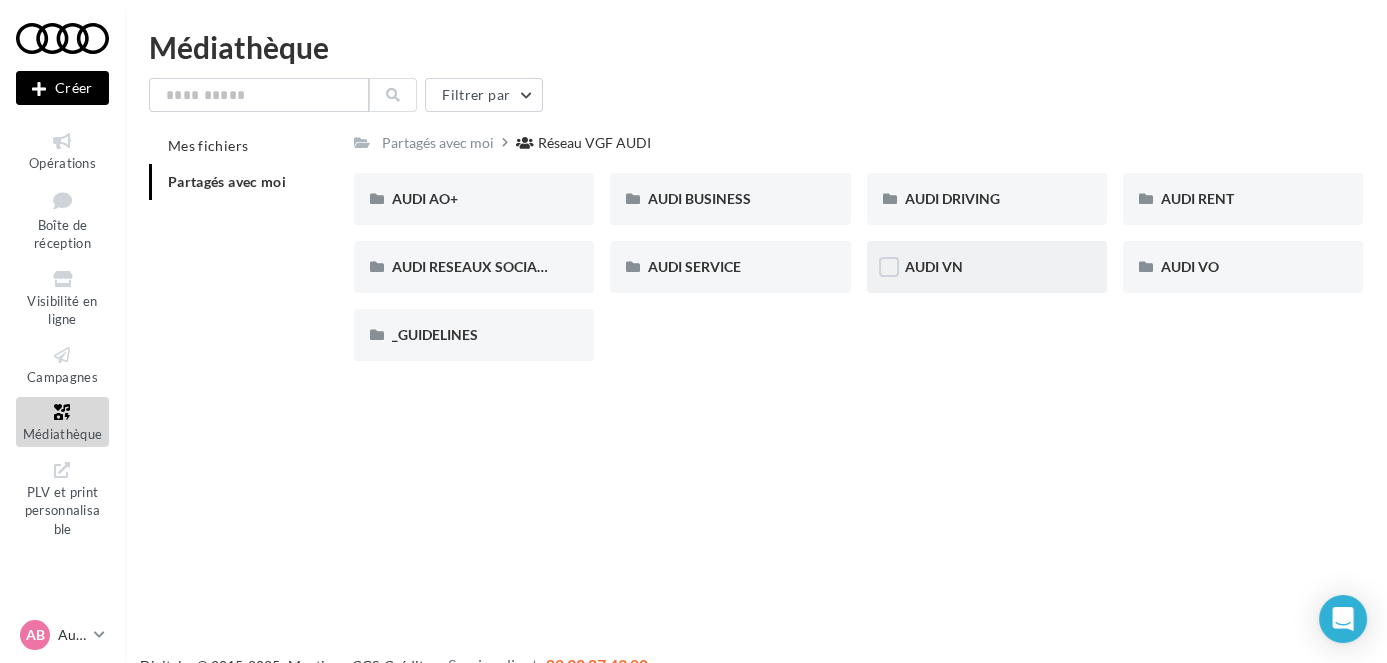click on "AUDI VN" at bounding box center (474, 199) 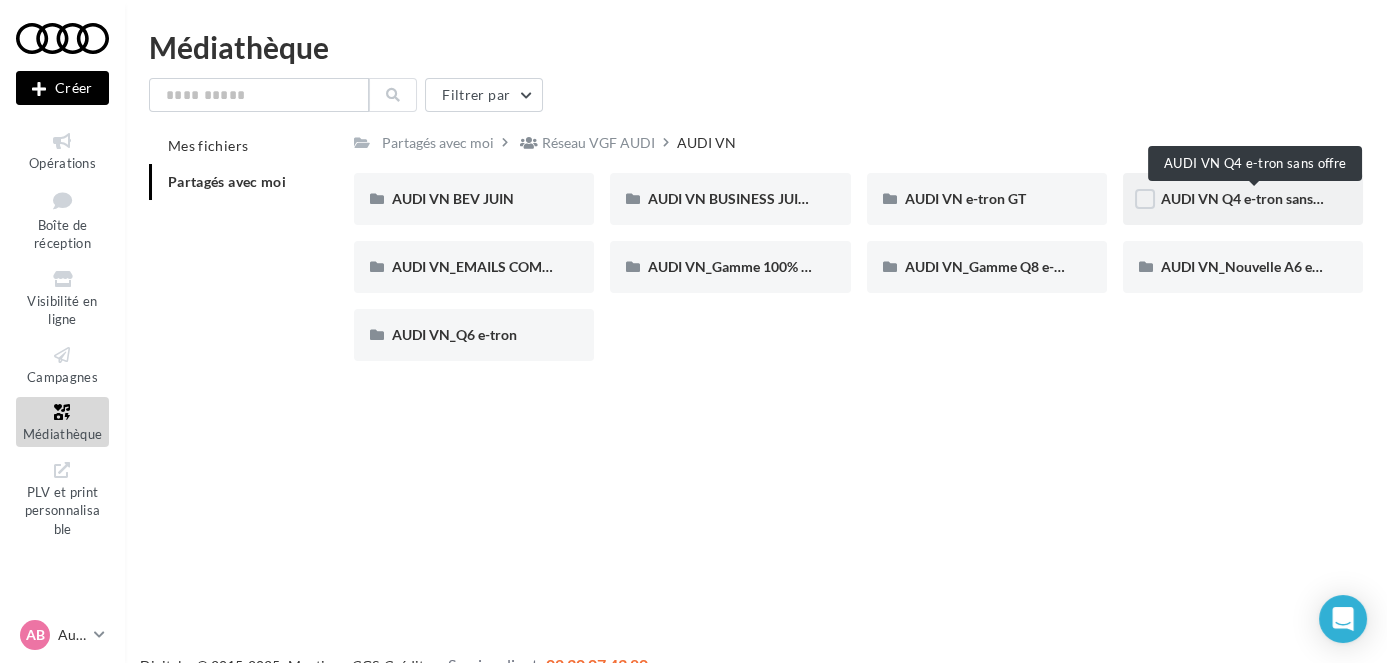click on "AUDI VN Q4 e-tron sans offre" at bounding box center (1254, 198) 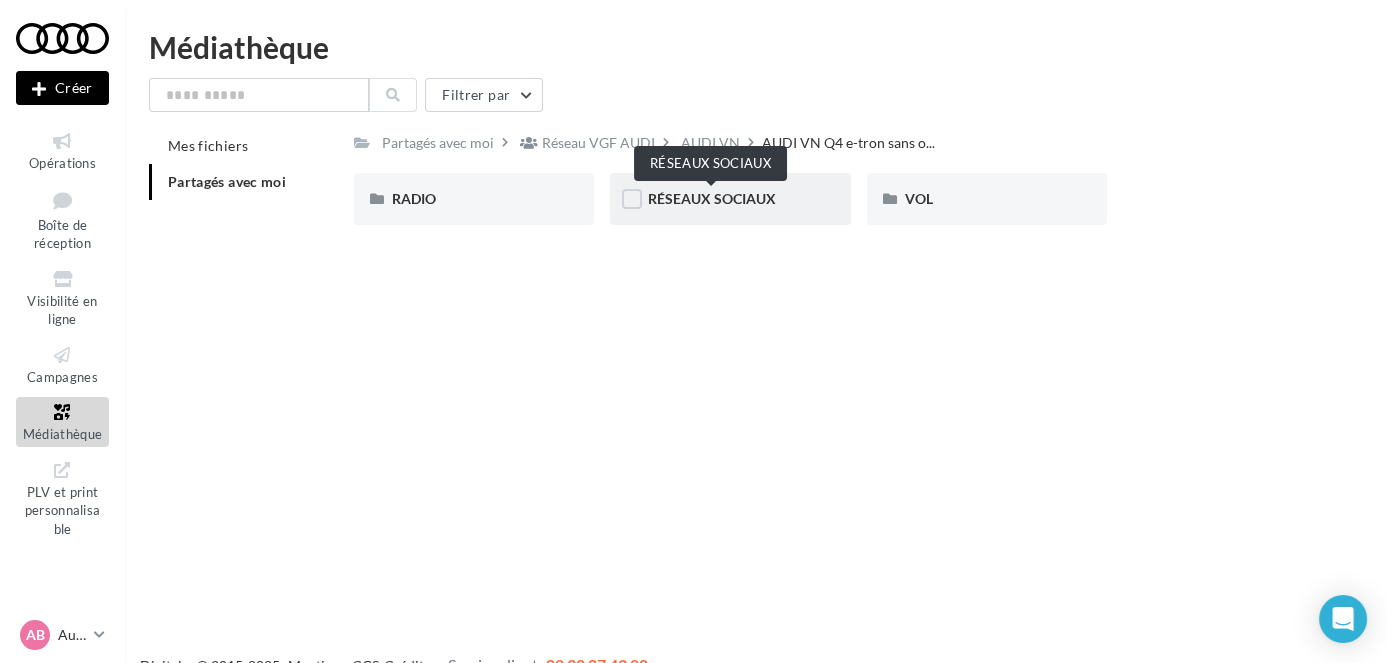 click on "RÉSEAUX SOCIAUX" at bounding box center [712, 198] 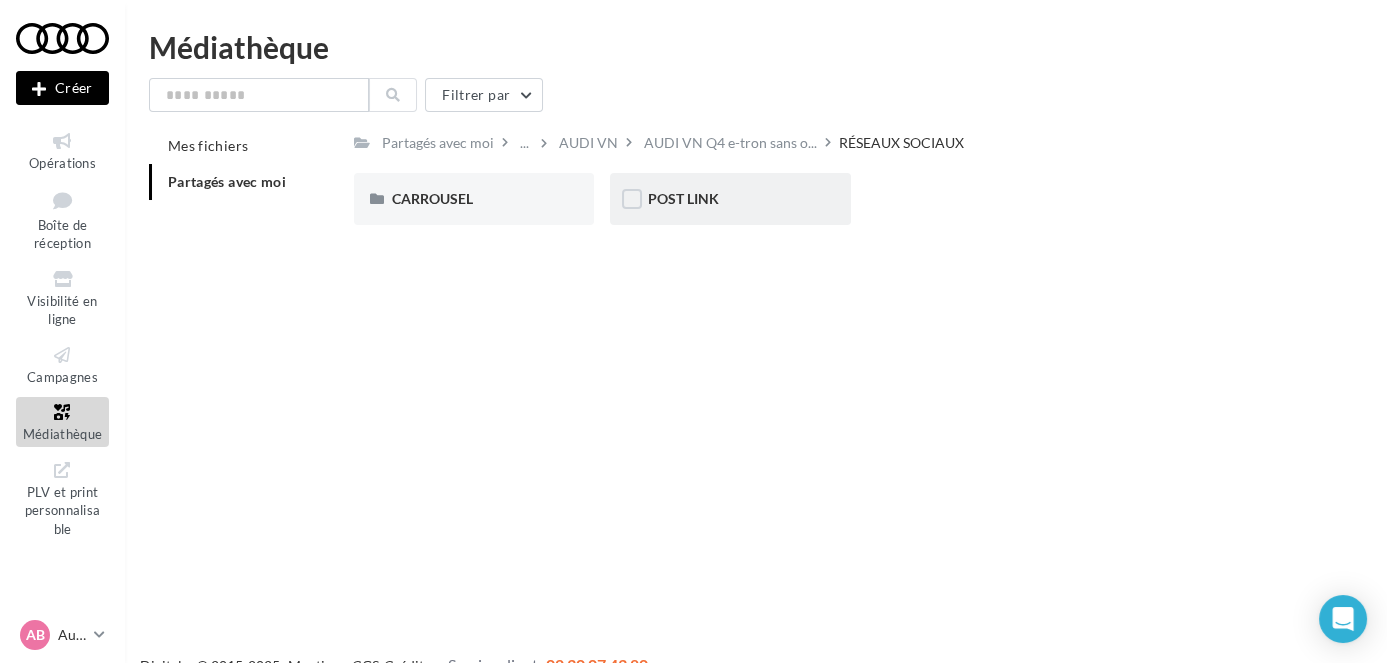 click on "POST LINK" at bounding box center (474, 199) 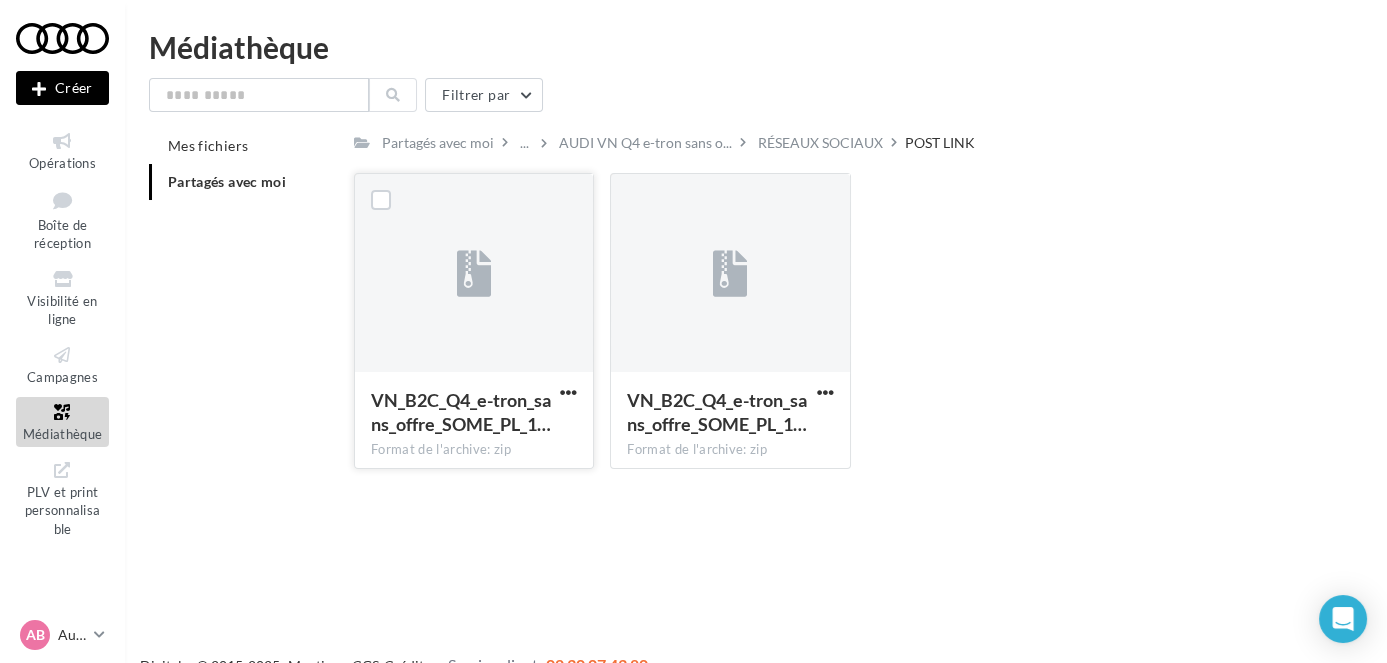 click at bounding box center [568, 394] 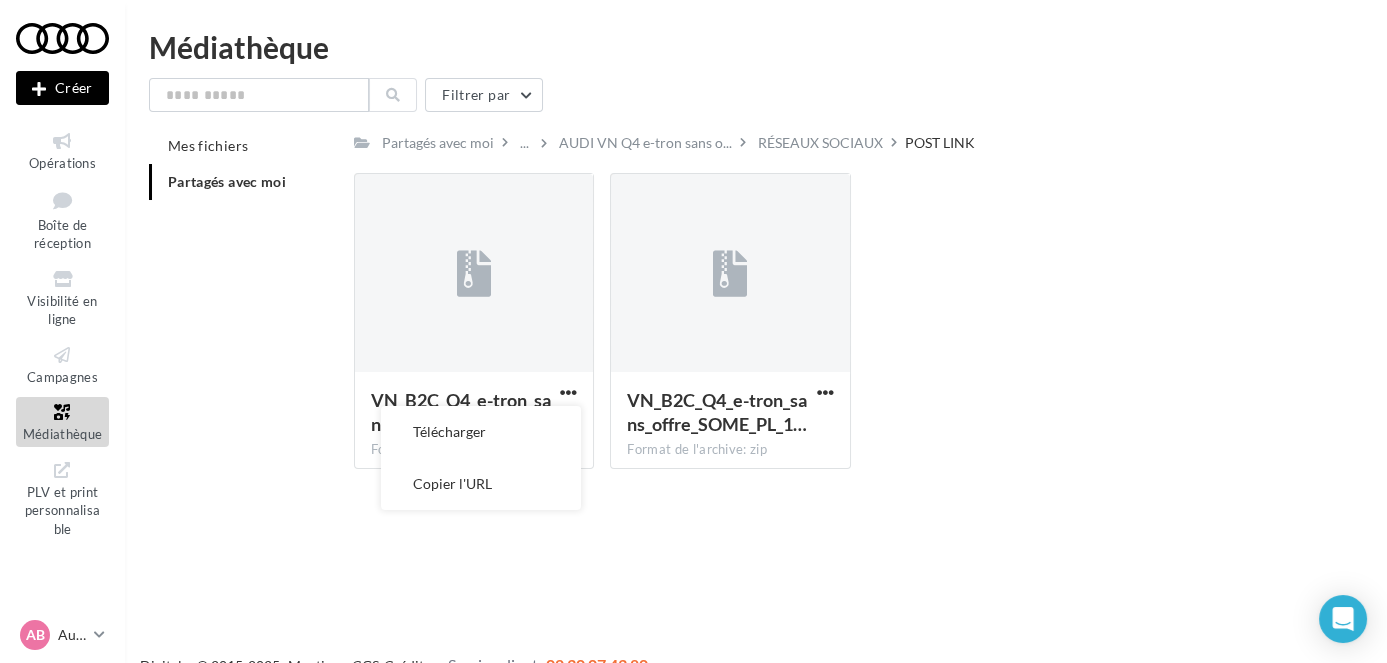 click on "Nouvelle campagne
Créer
Opérations
Boîte de réception
Visibilité en ligne
Campagnes
Médiathèque" at bounding box center [693, 363] 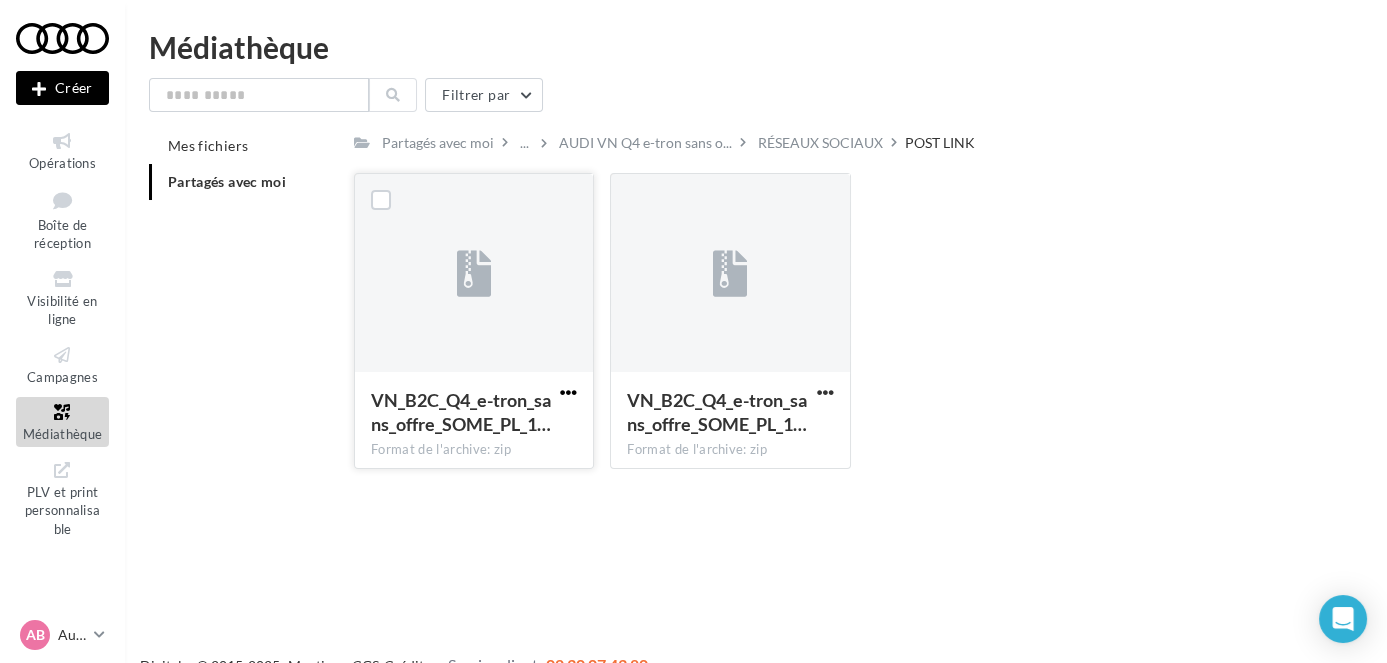 click at bounding box center (568, 392) 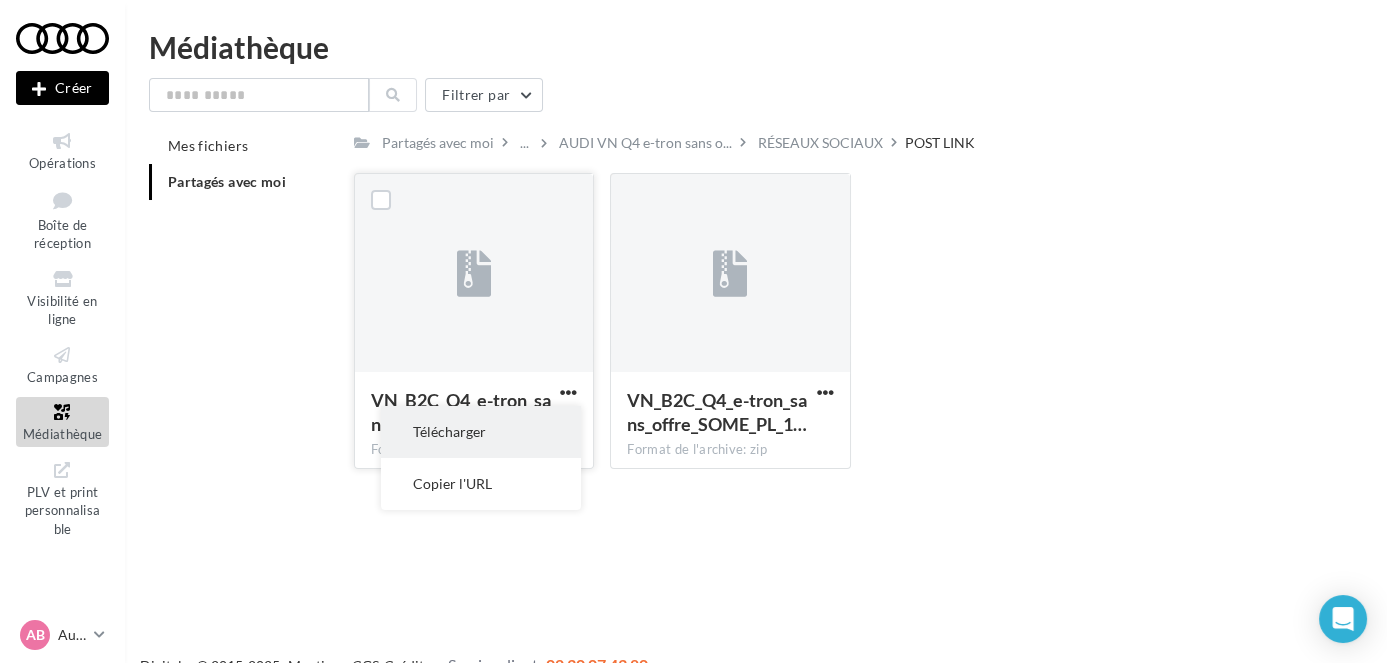 click on "Télécharger" at bounding box center [481, 432] 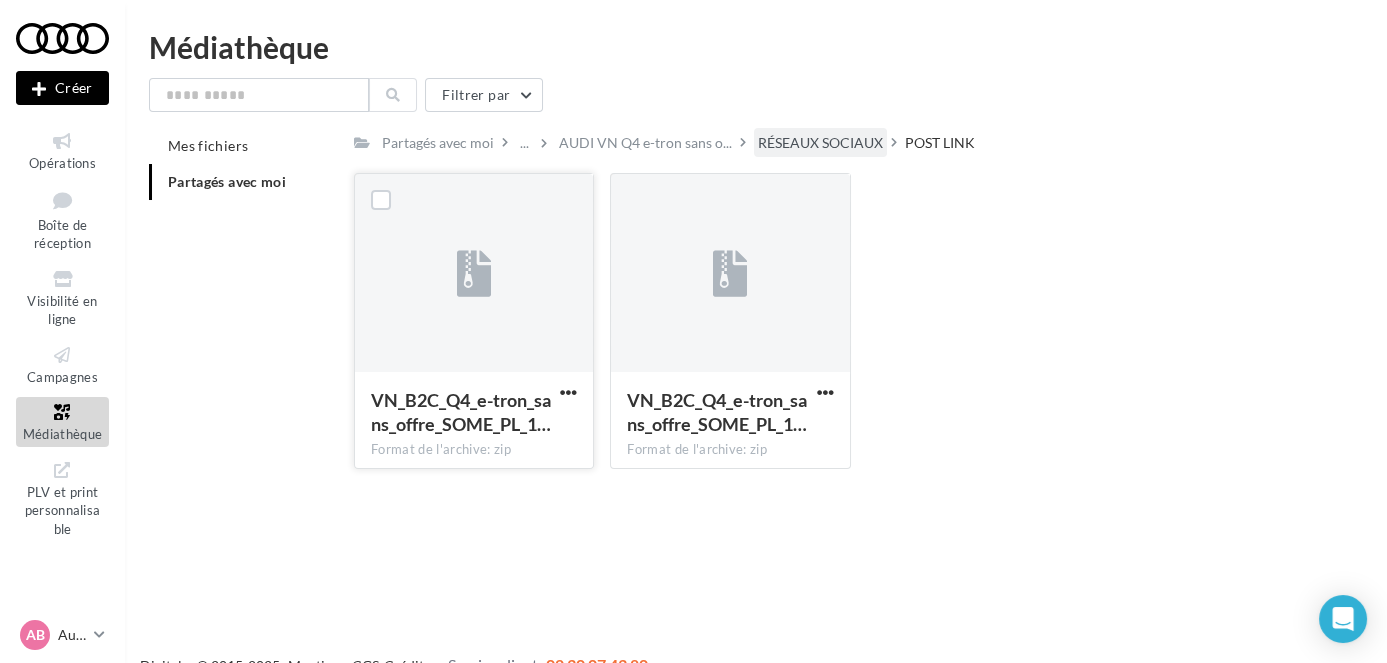 click on "RÉSEAUX SOCIAUX" at bounding box center (438, 143) 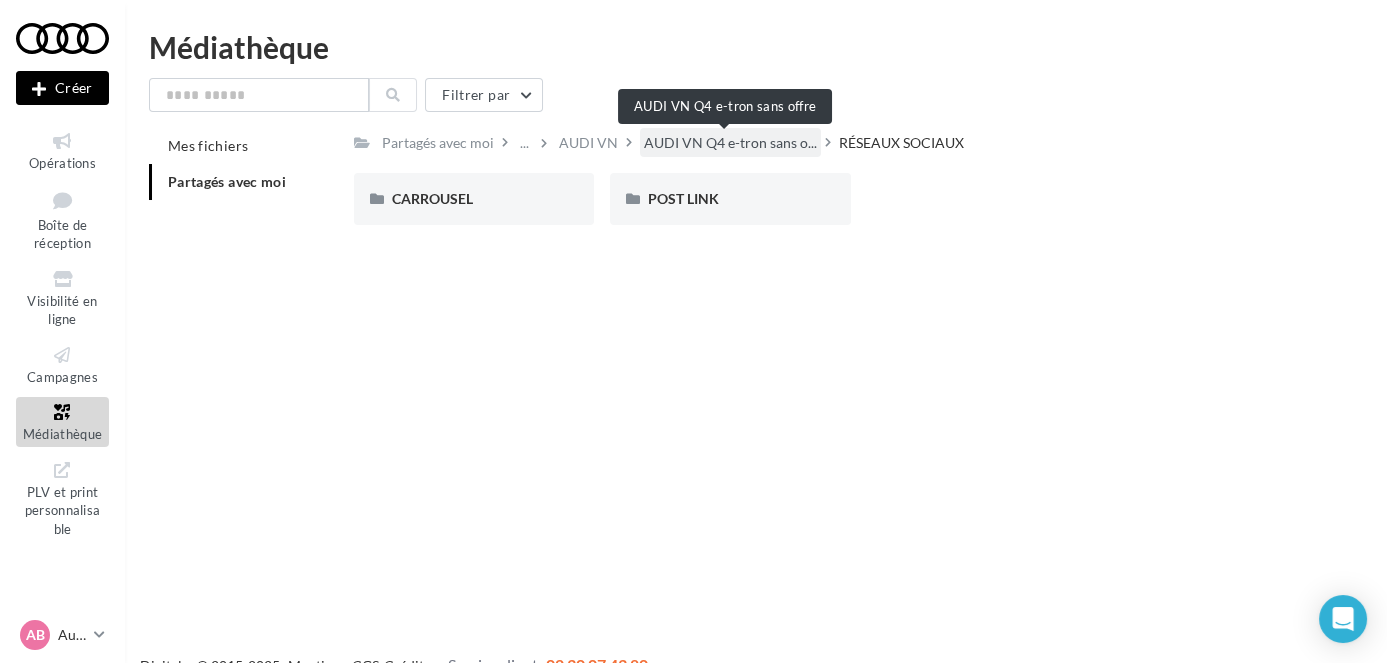 click on "AUDI VN Q4 e-tron sans o..." at bounding box center (730, 143) 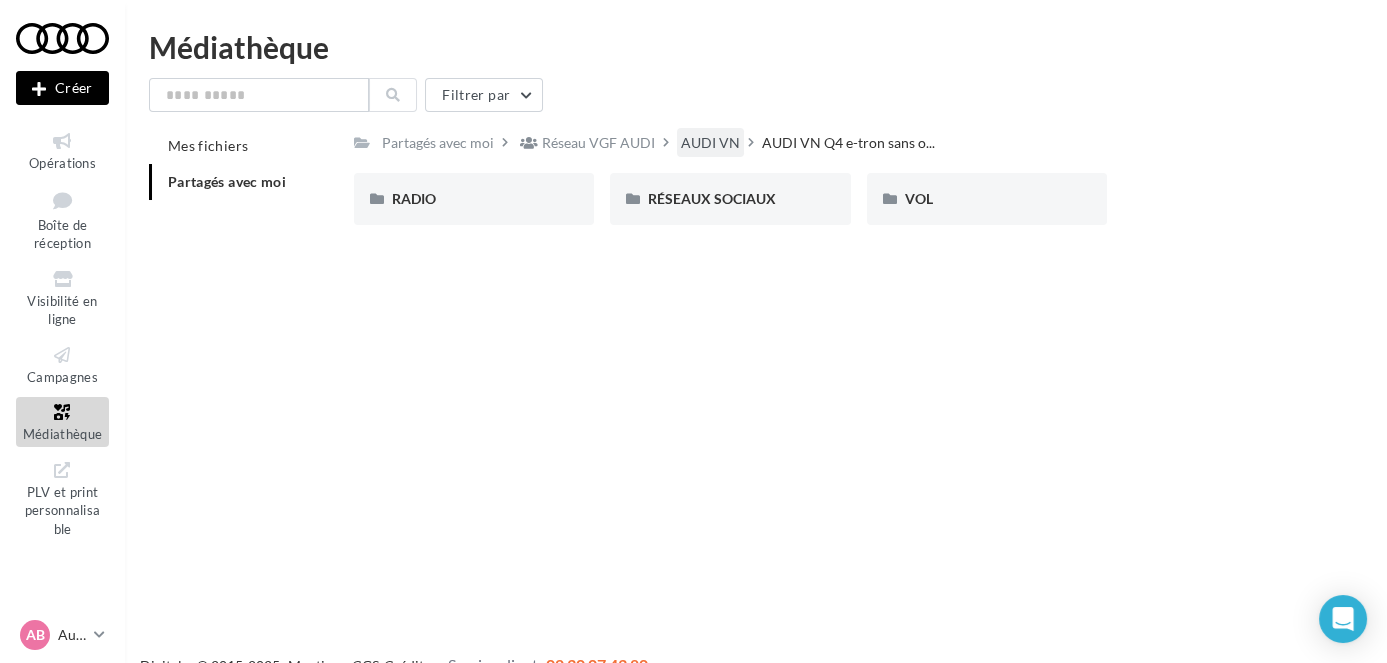 click on "AUDI VN" at bounding box center [438, 143] 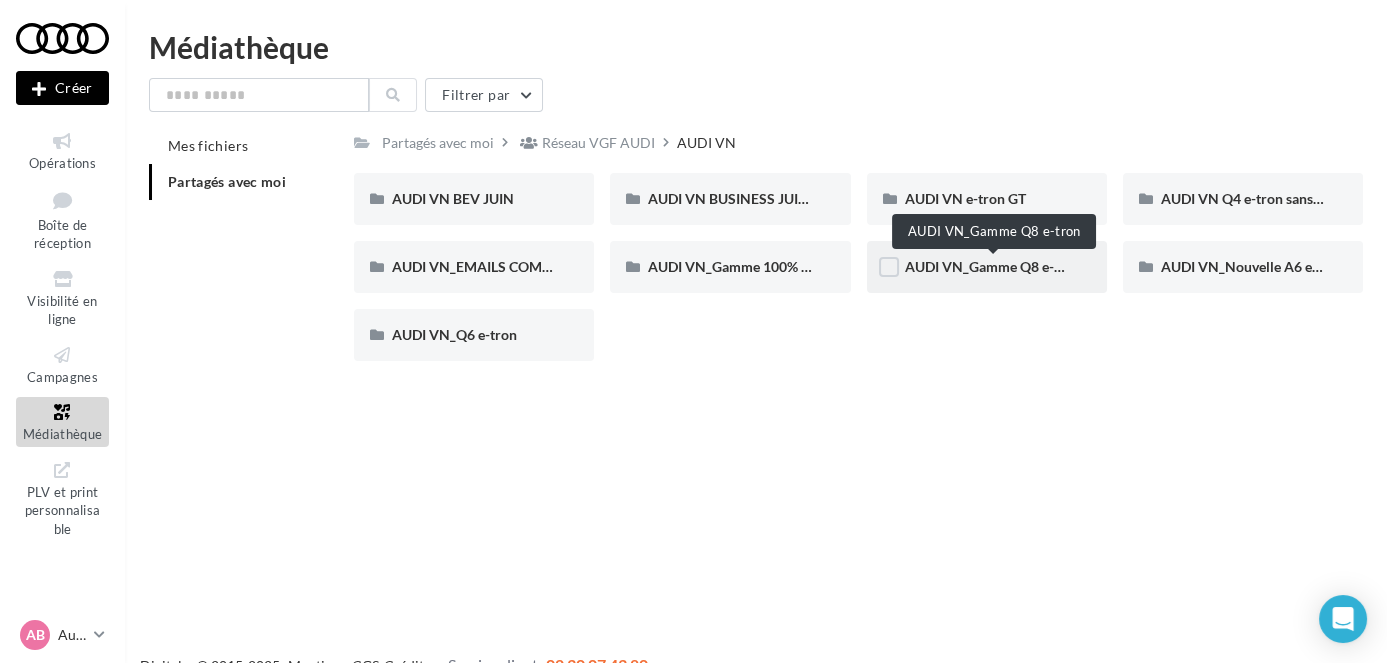 click on "AUDI VN_Gamme Q8 e-tron" at bounding box center (993, 266) 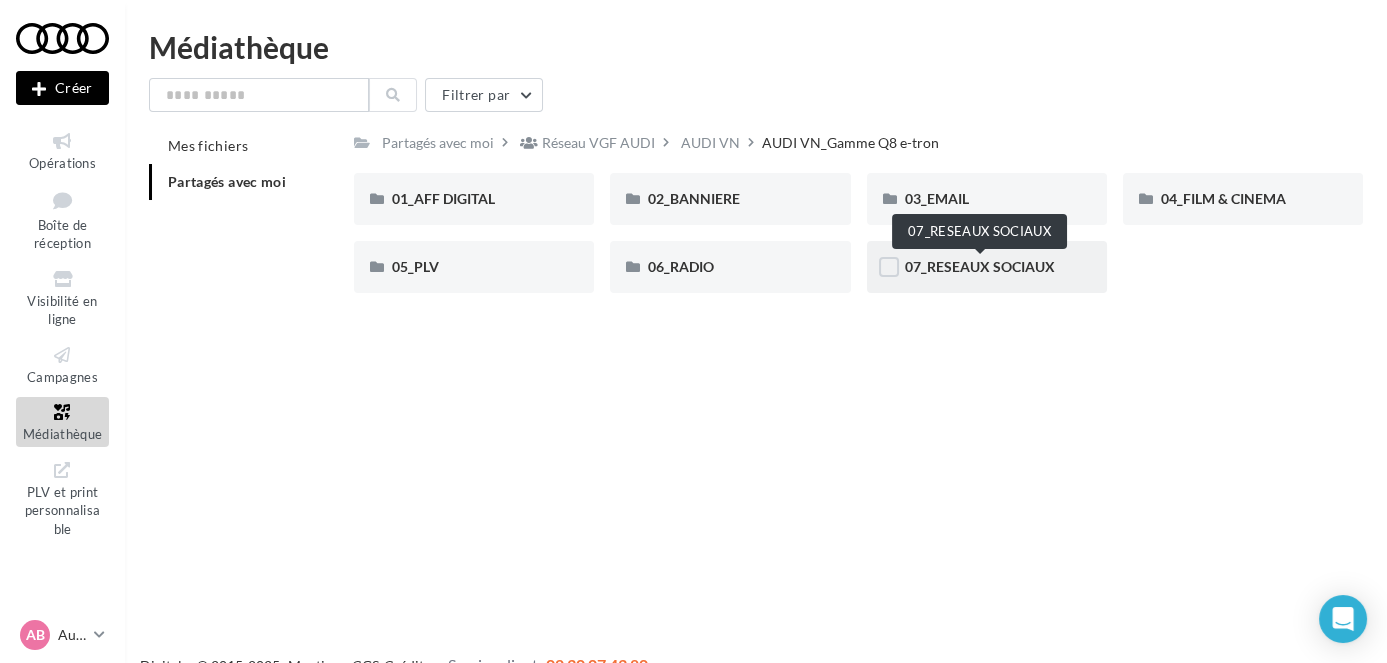 click on "07_RESEAUX SOCIAUX" at bounding box center (980, 266) 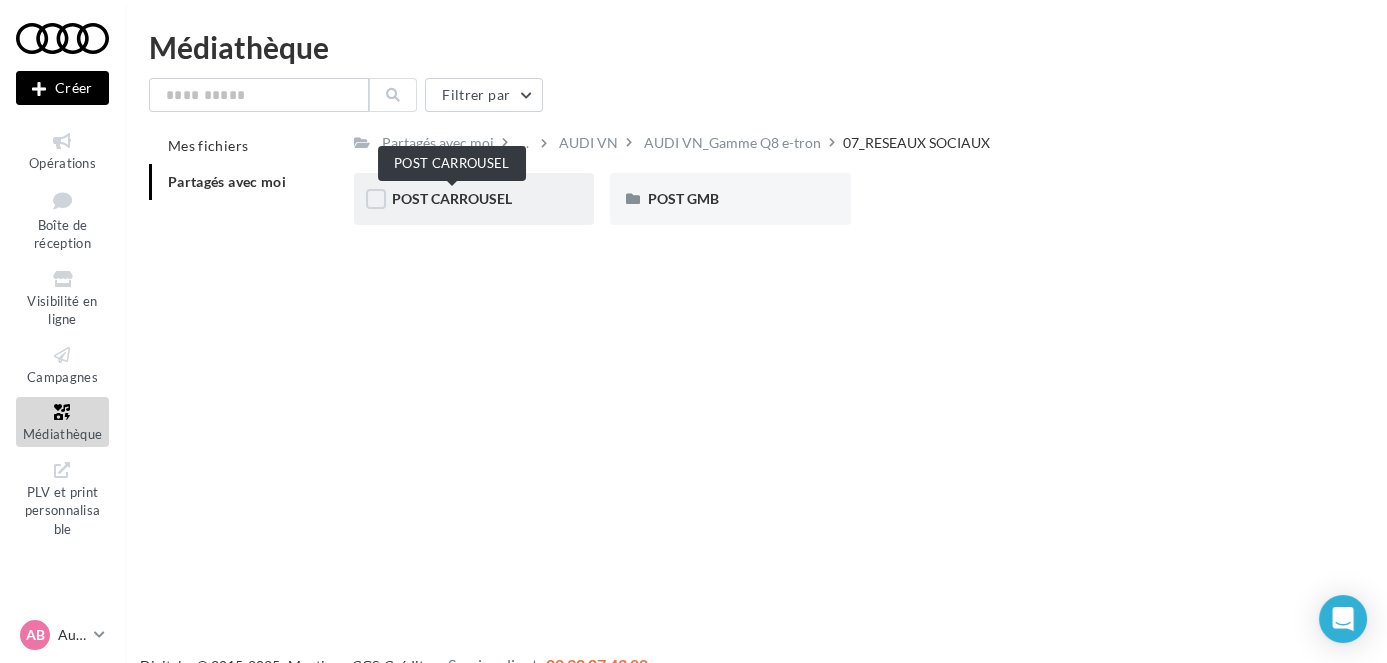 click on "POST CARROUSEL" at bounding box center (452, 198) 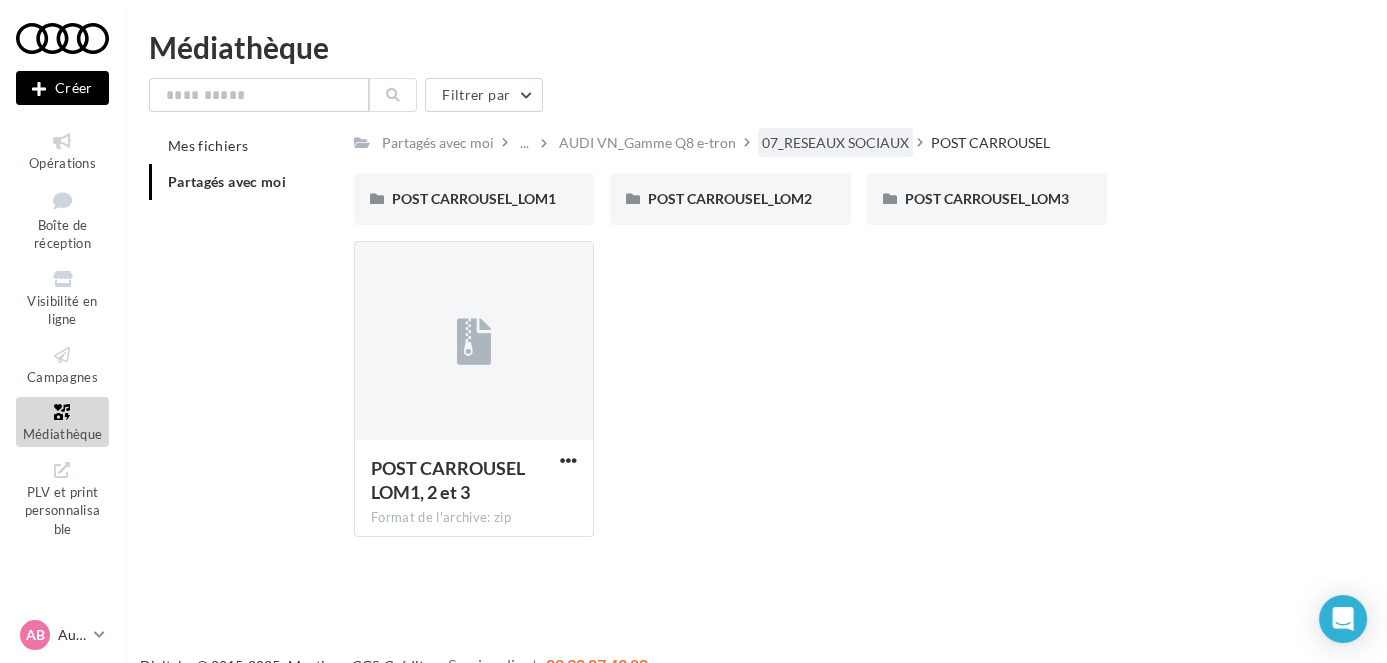 click on "07_RESEAUX SOCIAUX" at bounding box center [438, 143] 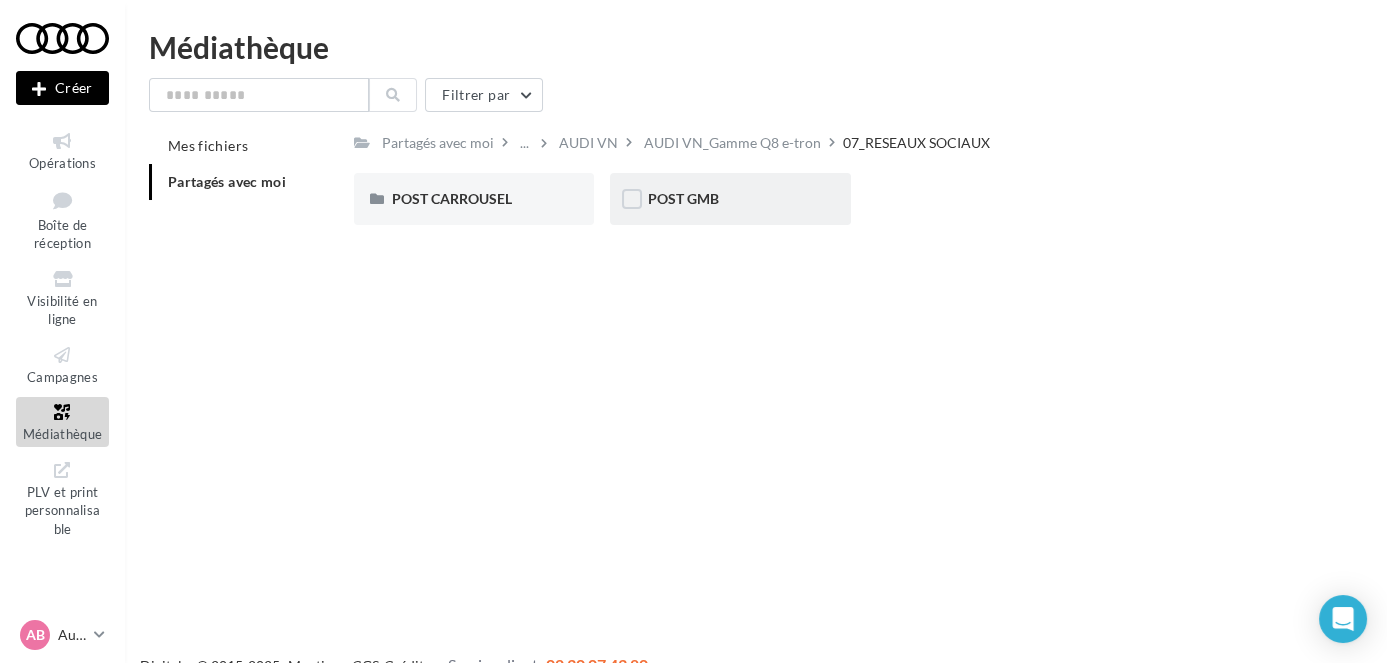 click on "POST GMB" at bounding box center (474, 199) 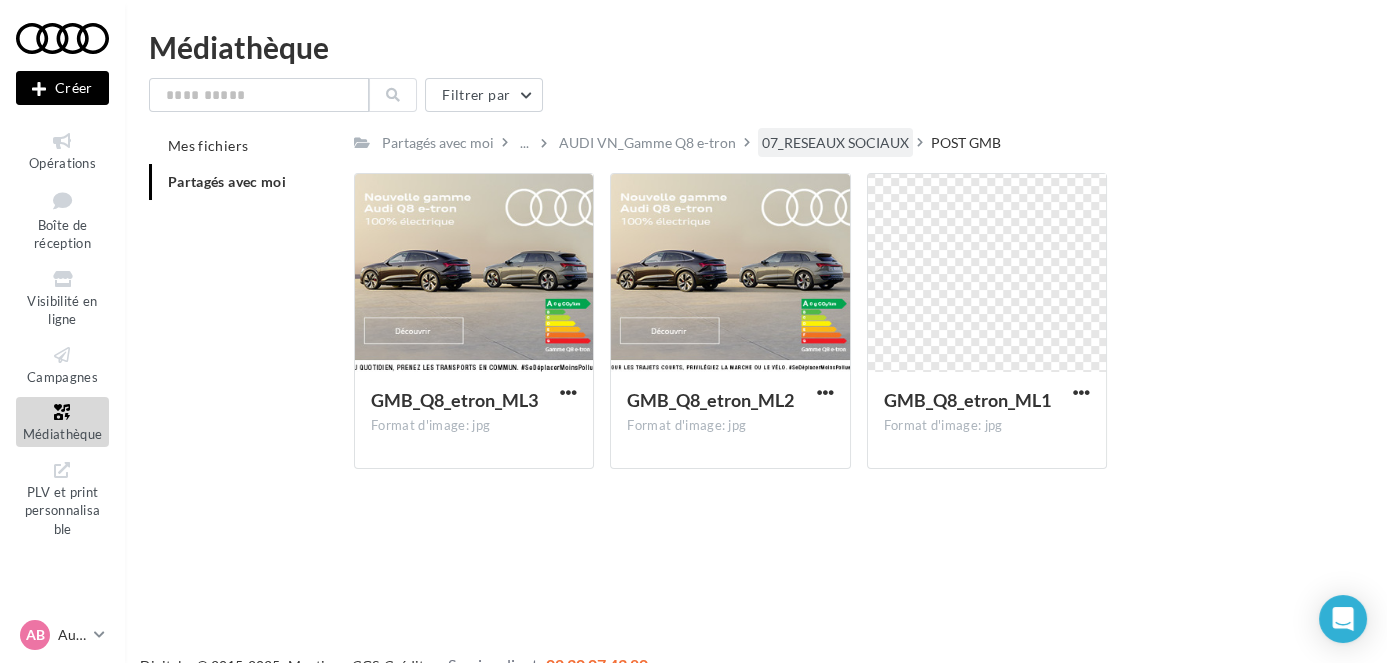 click on "07_RESEAUX SOCIAUX" at bounding box center (438, 142) 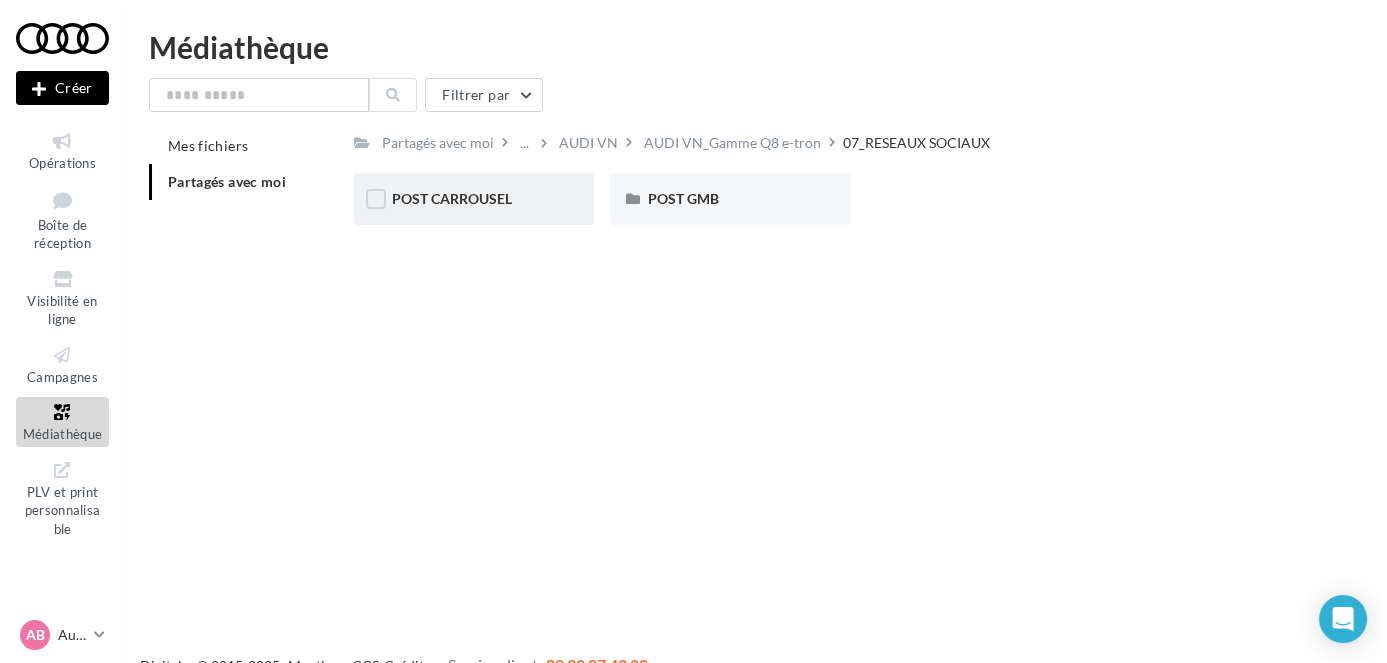 click on "POST CARROUSEL" at bounding box center (474, 199) 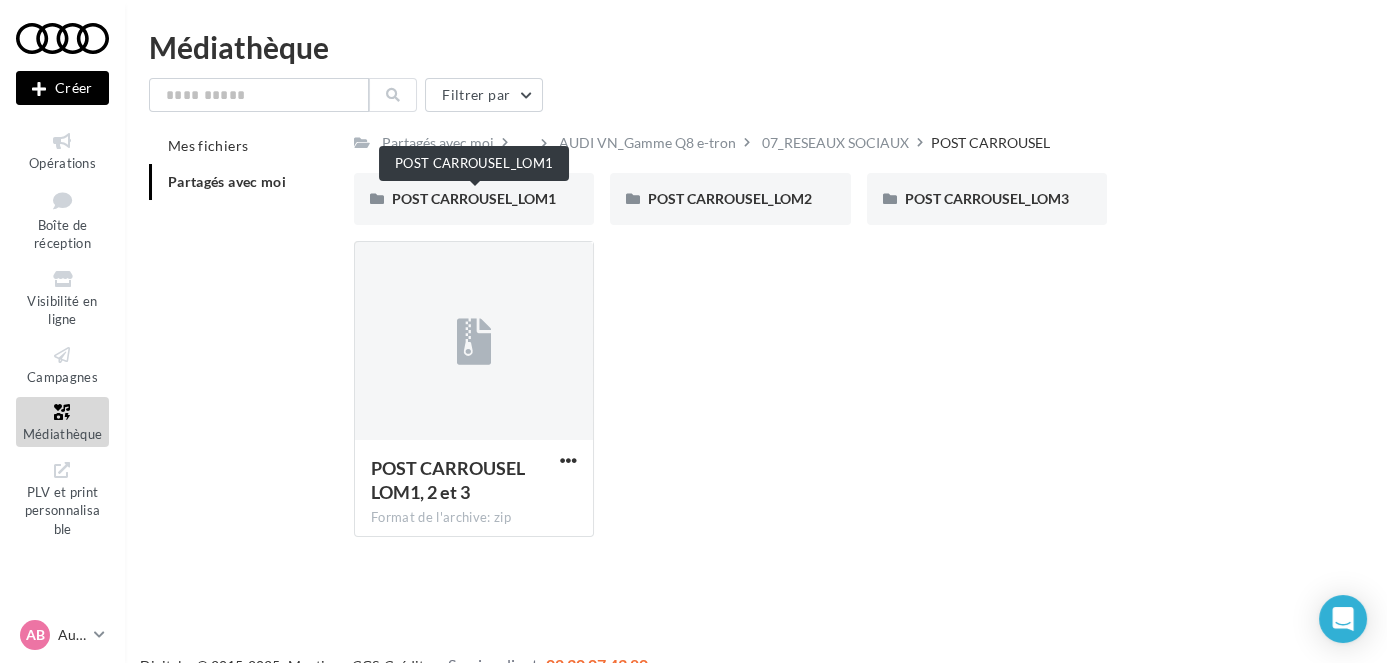 click on "POST CARROUSEL_LOM1" at bounding box center [474, 198] 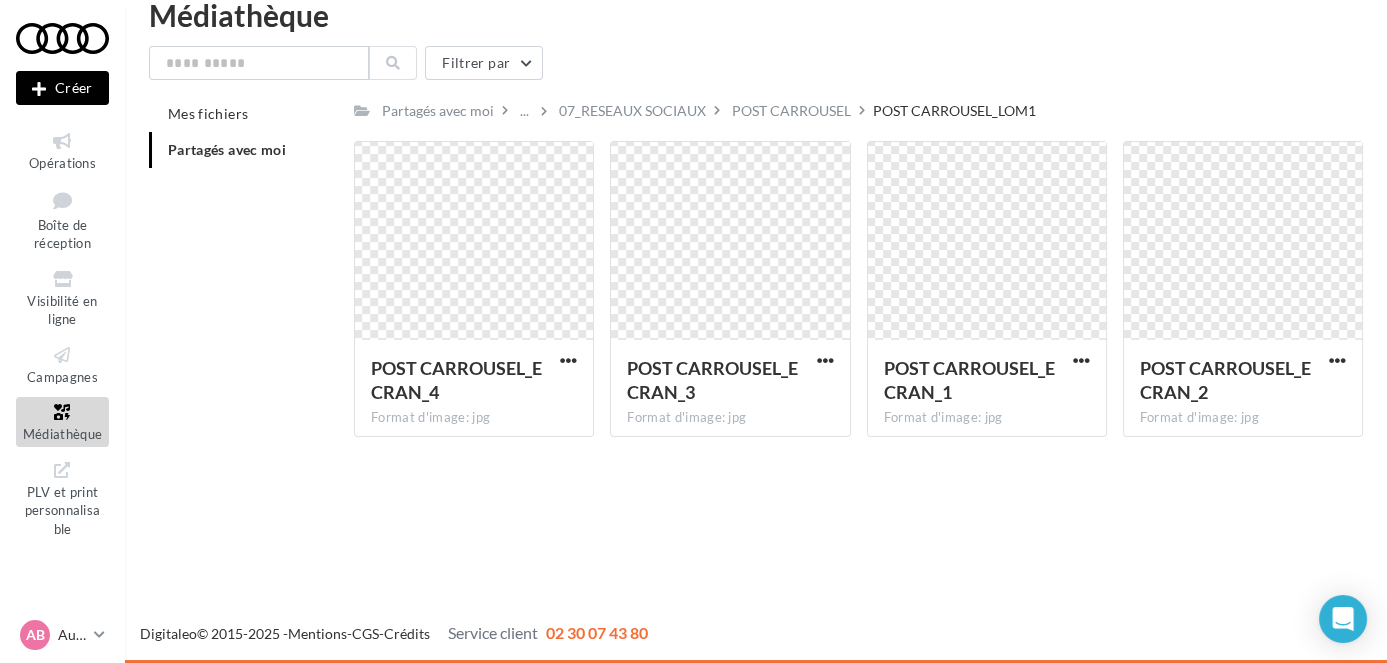 scroll, scrollTop: 0, scrollLeft: 0, axis: both 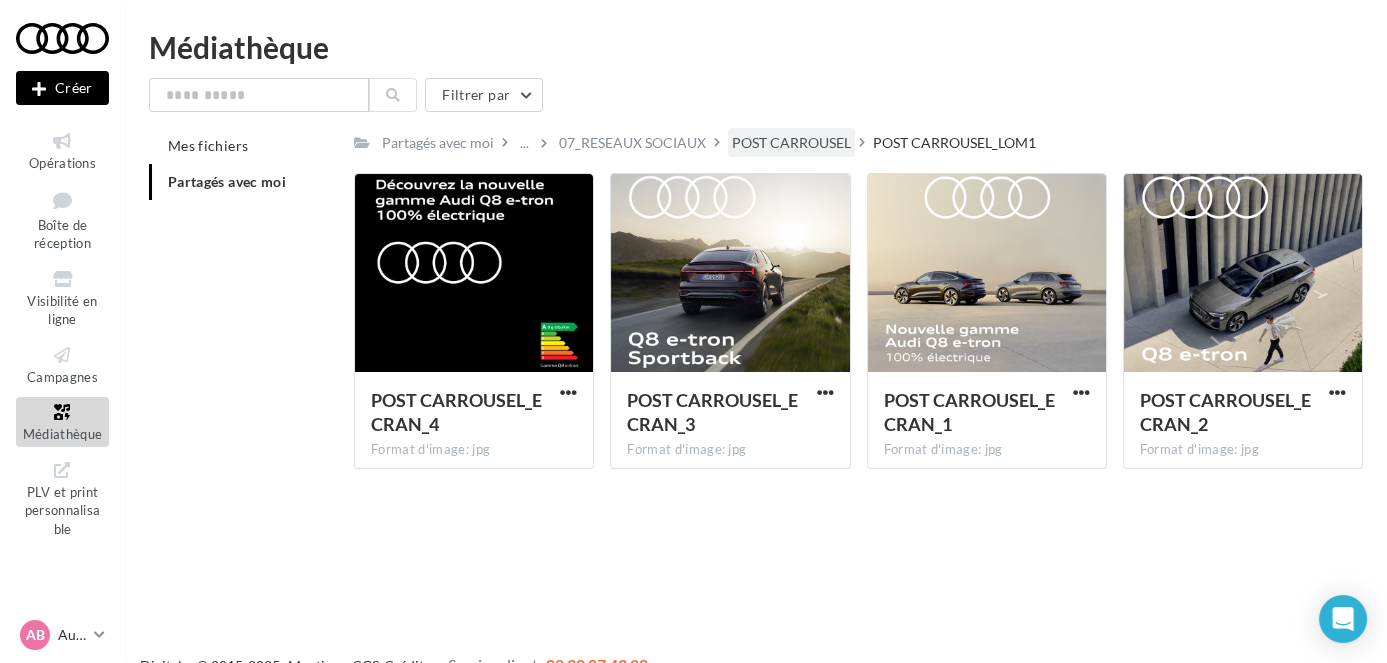 click on "POST CARROUSEL" at bounding box center [438, 143] 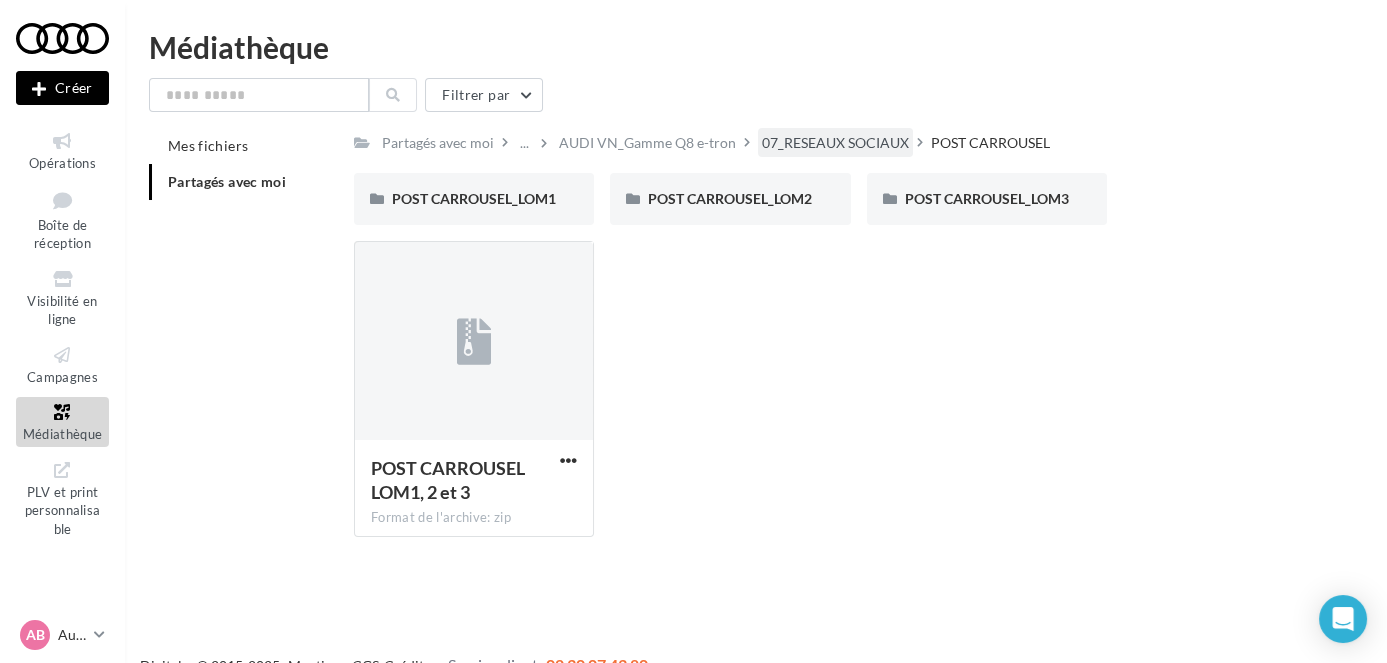 click on "07_RESEAUX SOCIAUX" at bounding box center (438, 143) 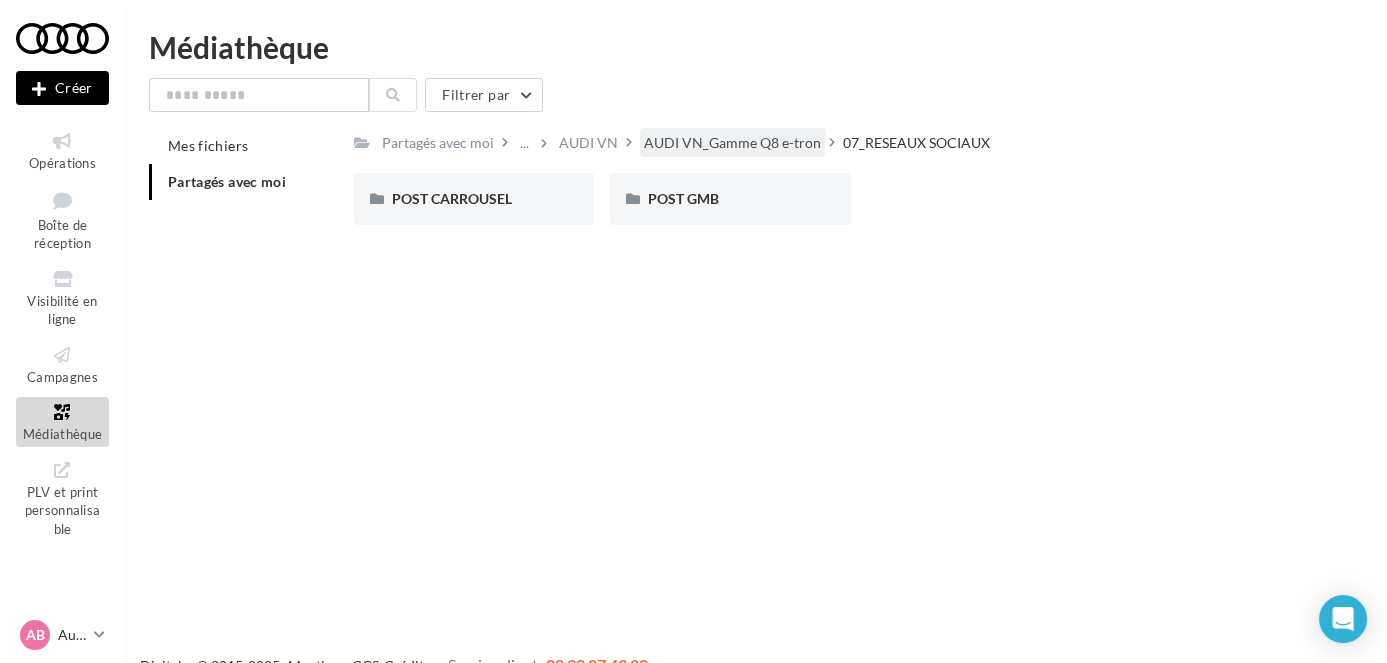 click on "AUDI VN_Gamme Q8 e-tron" at bounding box center [438, 143] 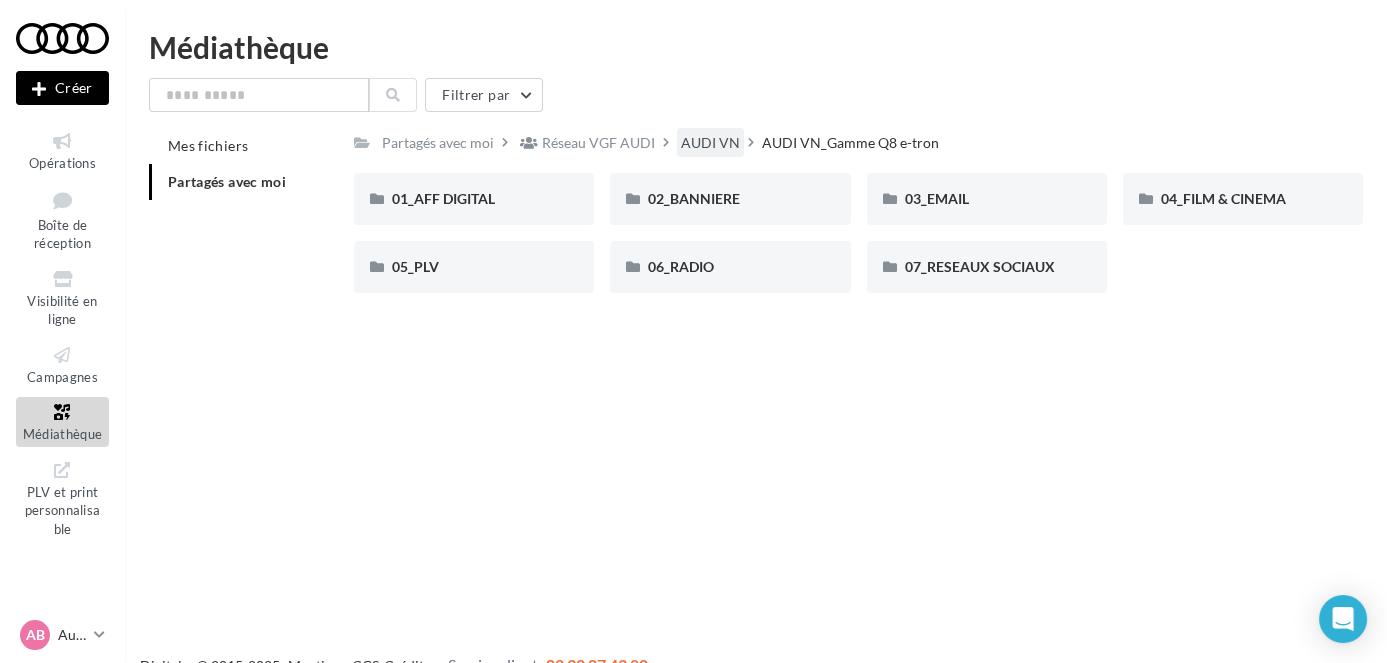 click on "AUDI VN" at bounding box center [438, 143] 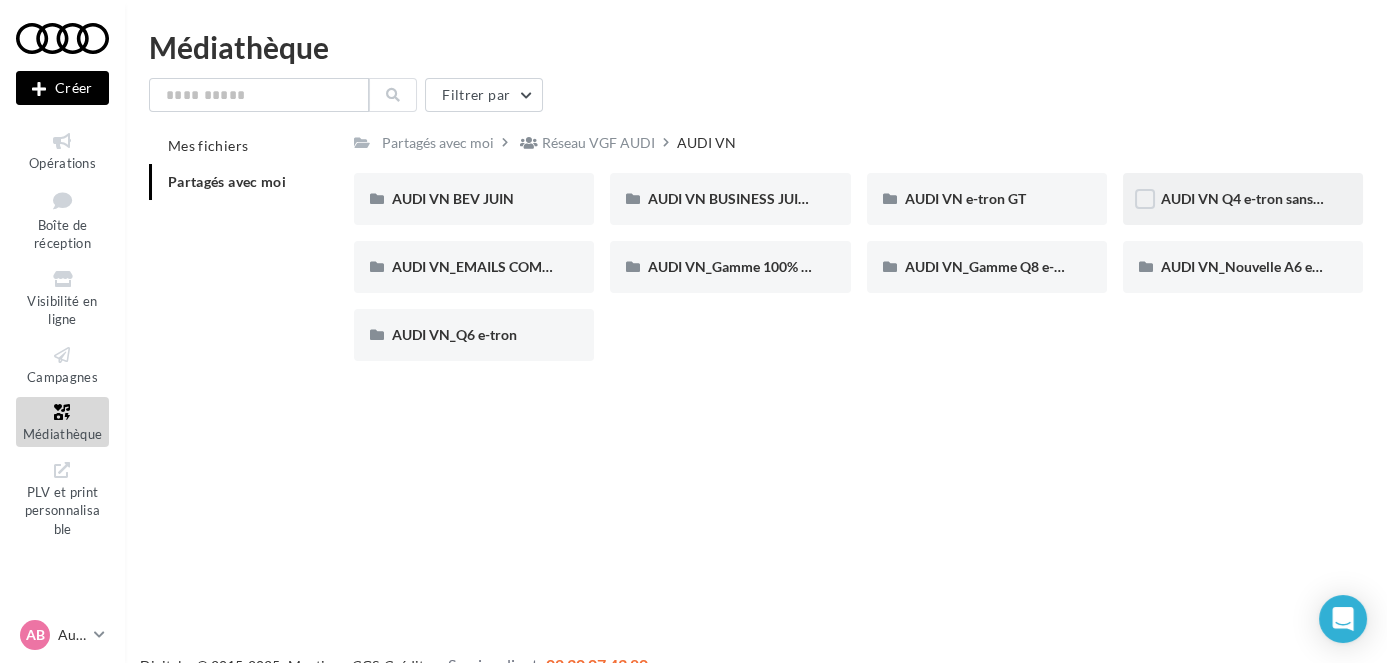 click on "AUDI VN Q4 e-tron sans offre" at bounding box center [474, 199] 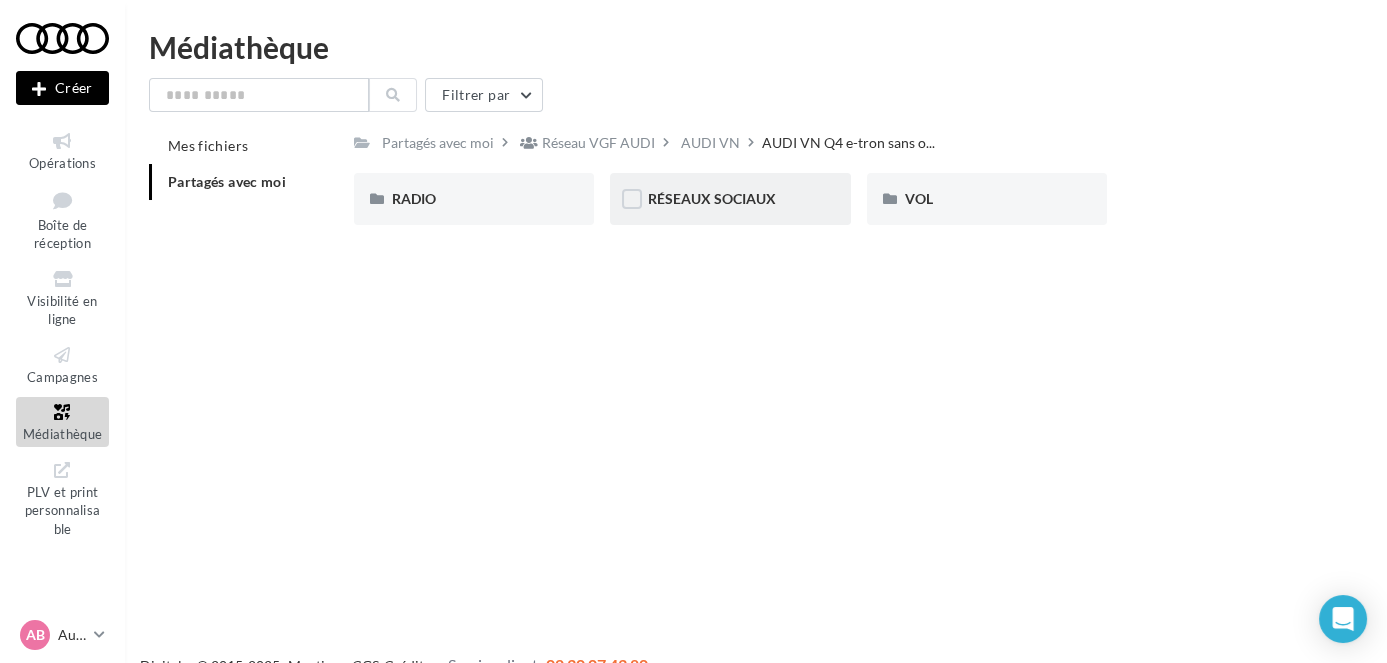 click on "RÉSEAUX SOCIAUX" at bounding box center (474, 199) 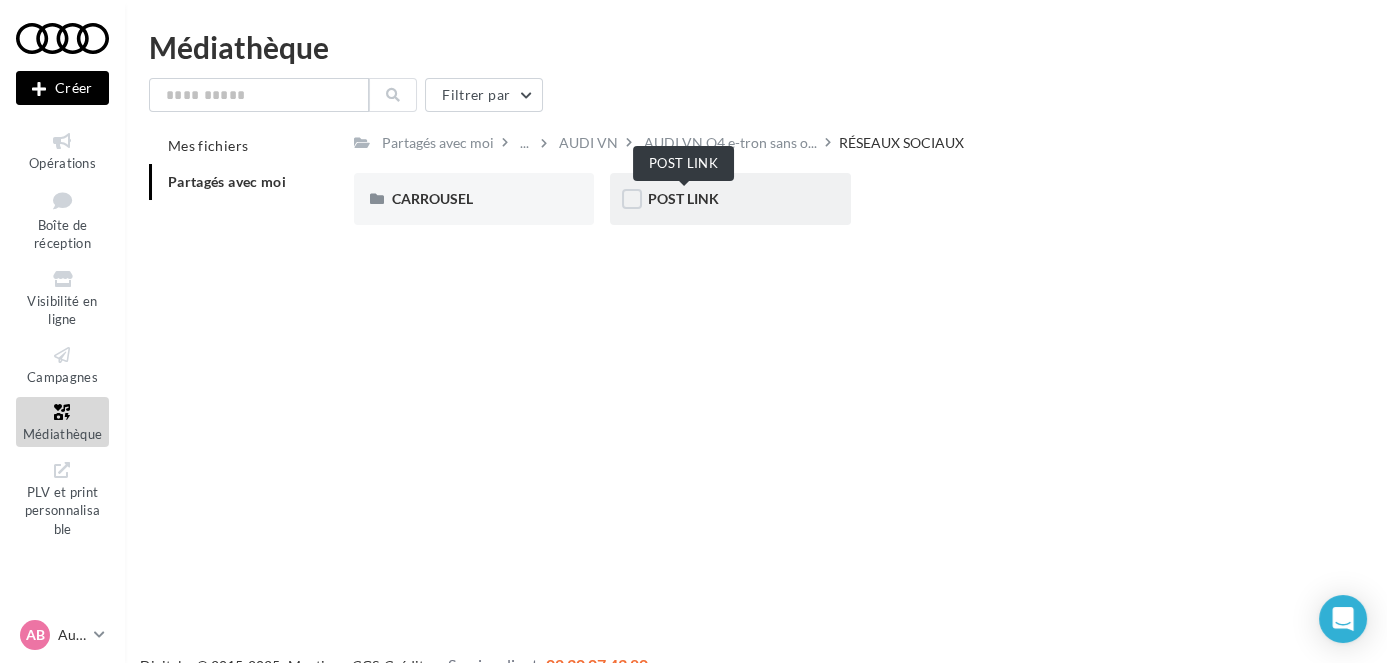 click on "POST LINK" at bounding box center [683, 198] 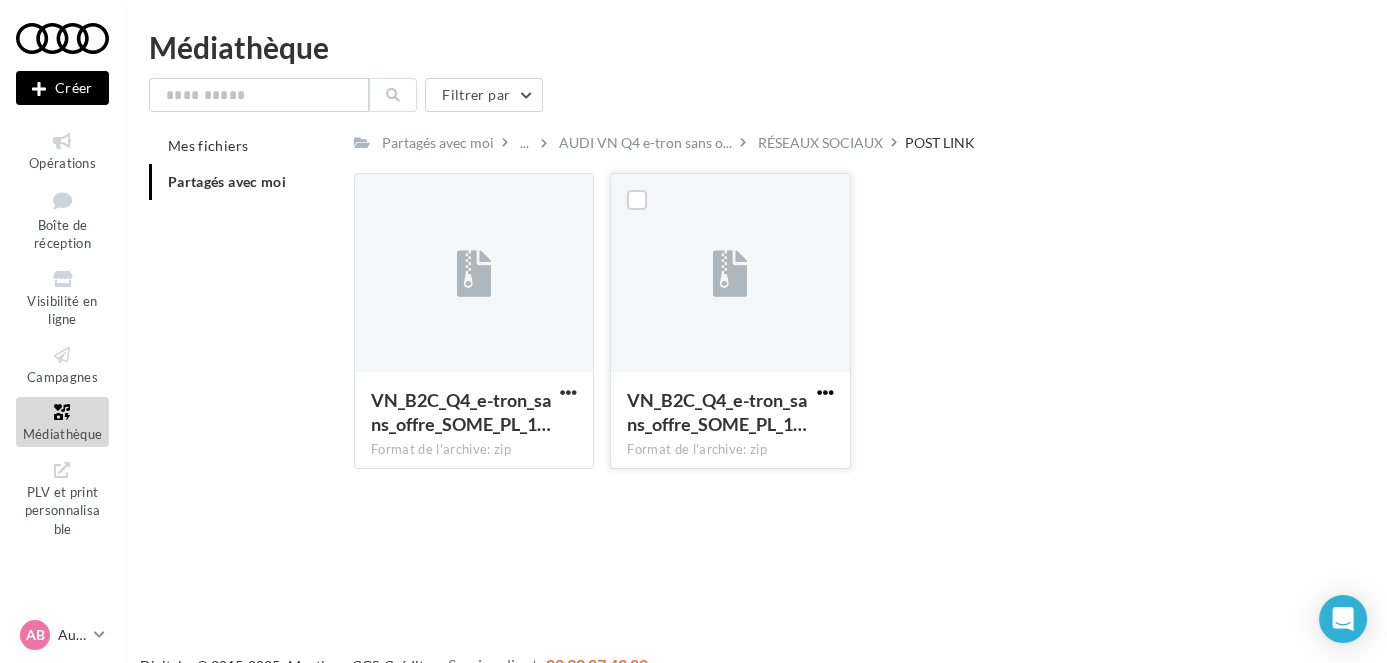 click at bounding box center [568, 392] 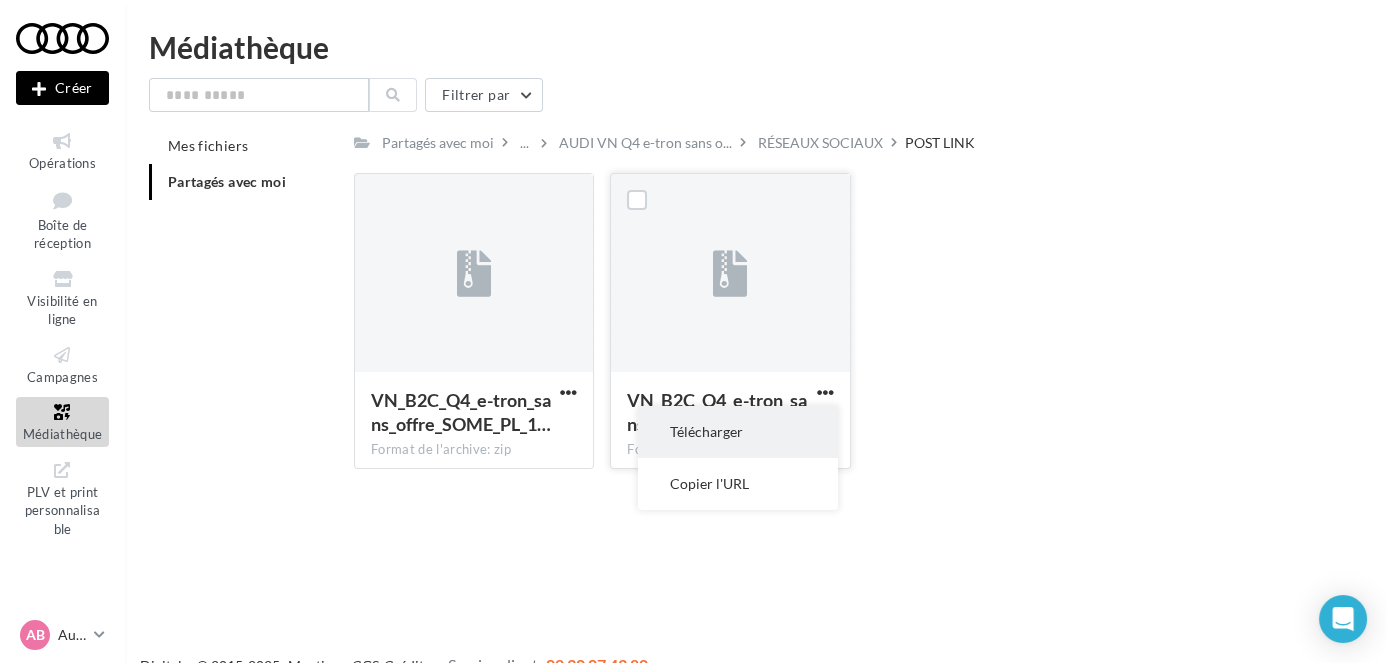click on "Télécharger" at bounding box center (738, 432) 